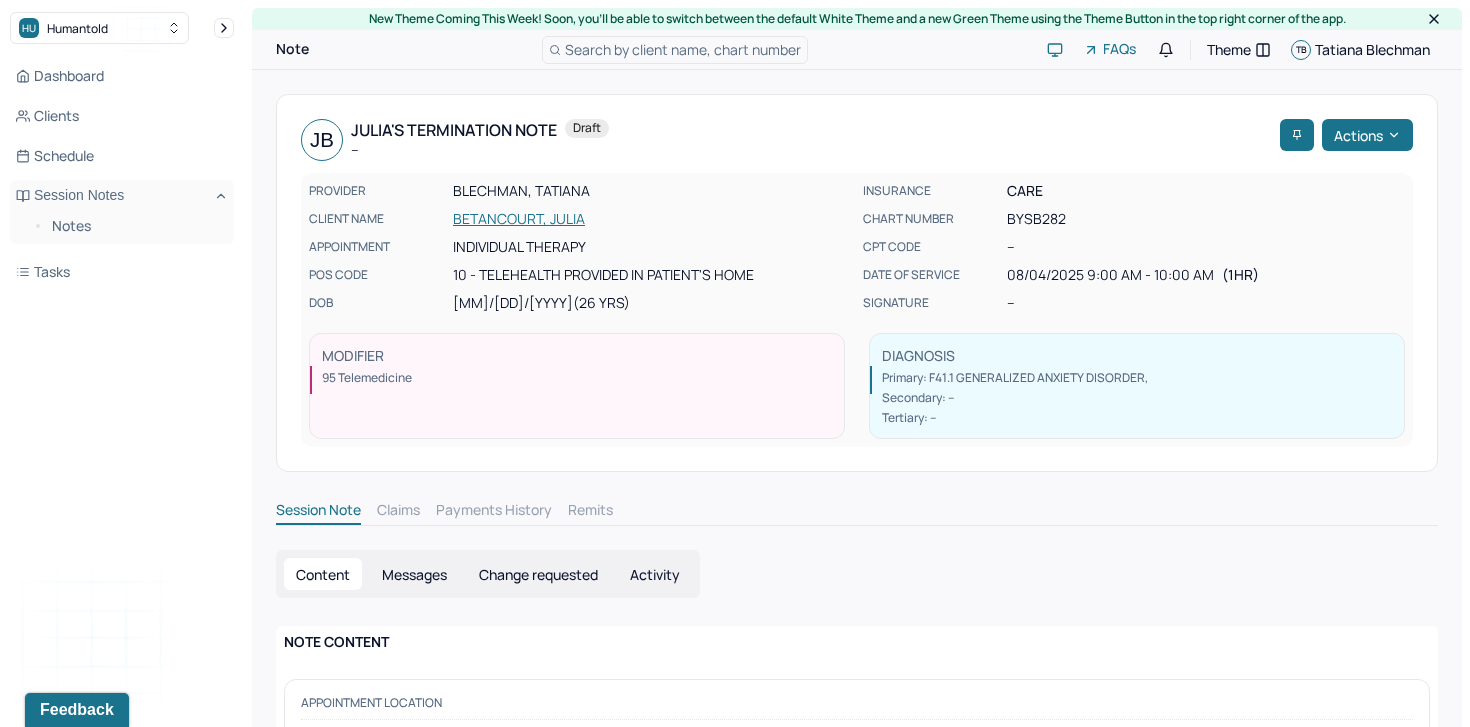 scroll, scrollTop: 321, scrollLeft: 0, axis: vertical 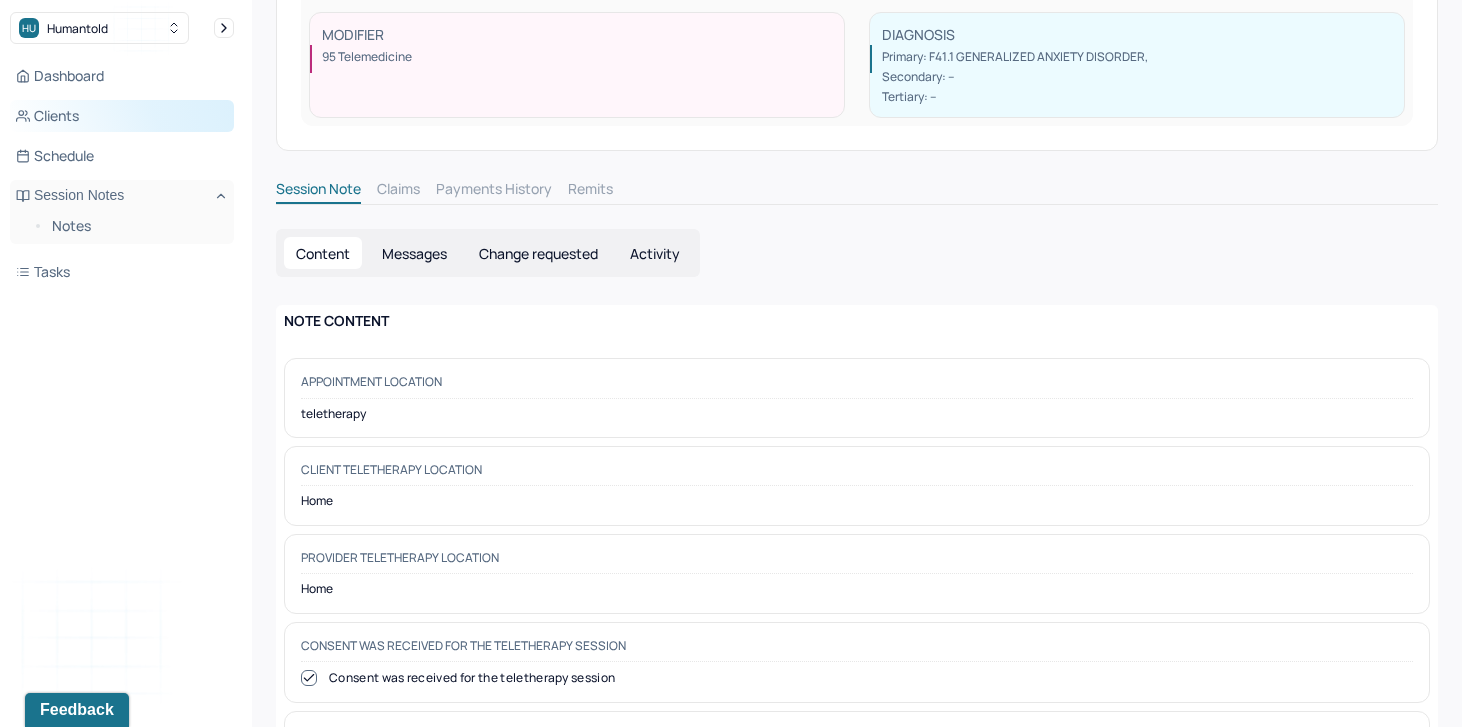 click on "Clients" at bounding box center [122, 116] 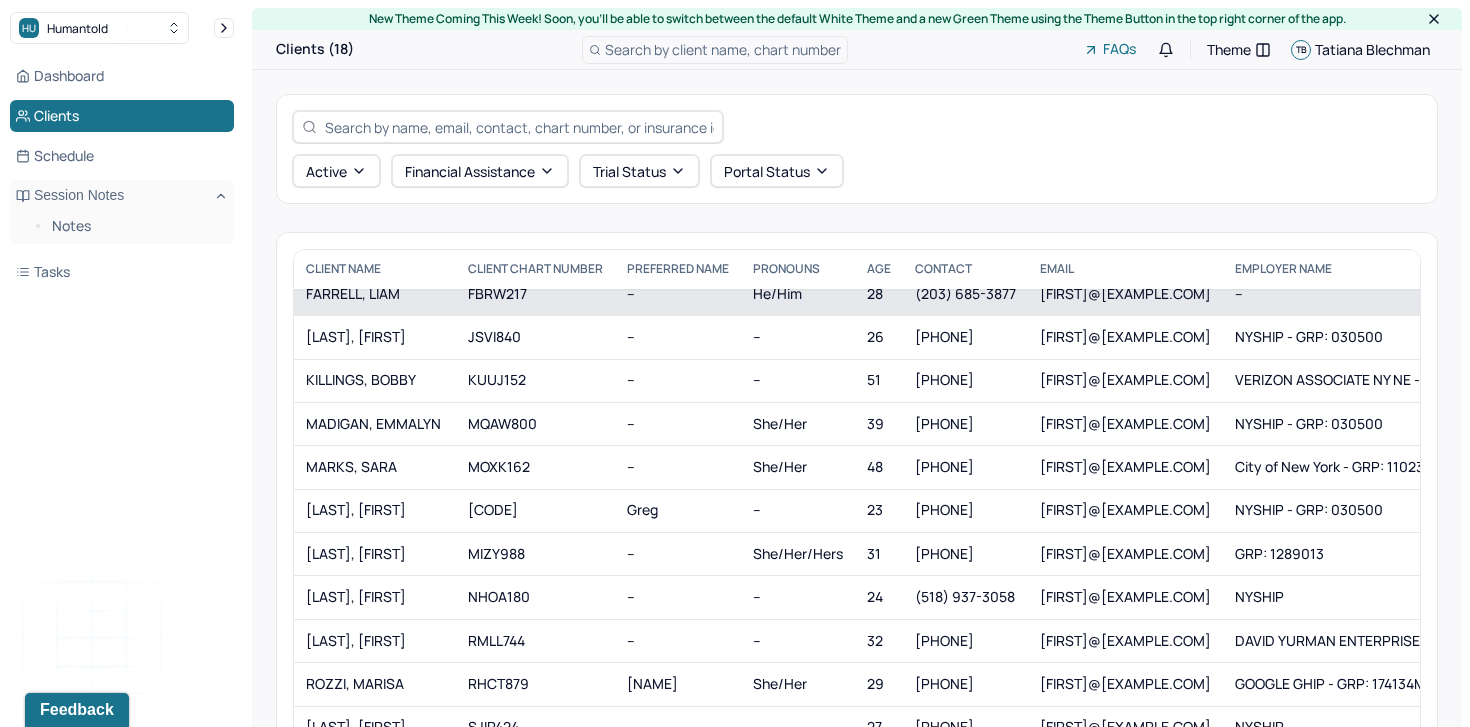 scroll, scrollTop: 239, scrollLeft: 0, axis: vertical 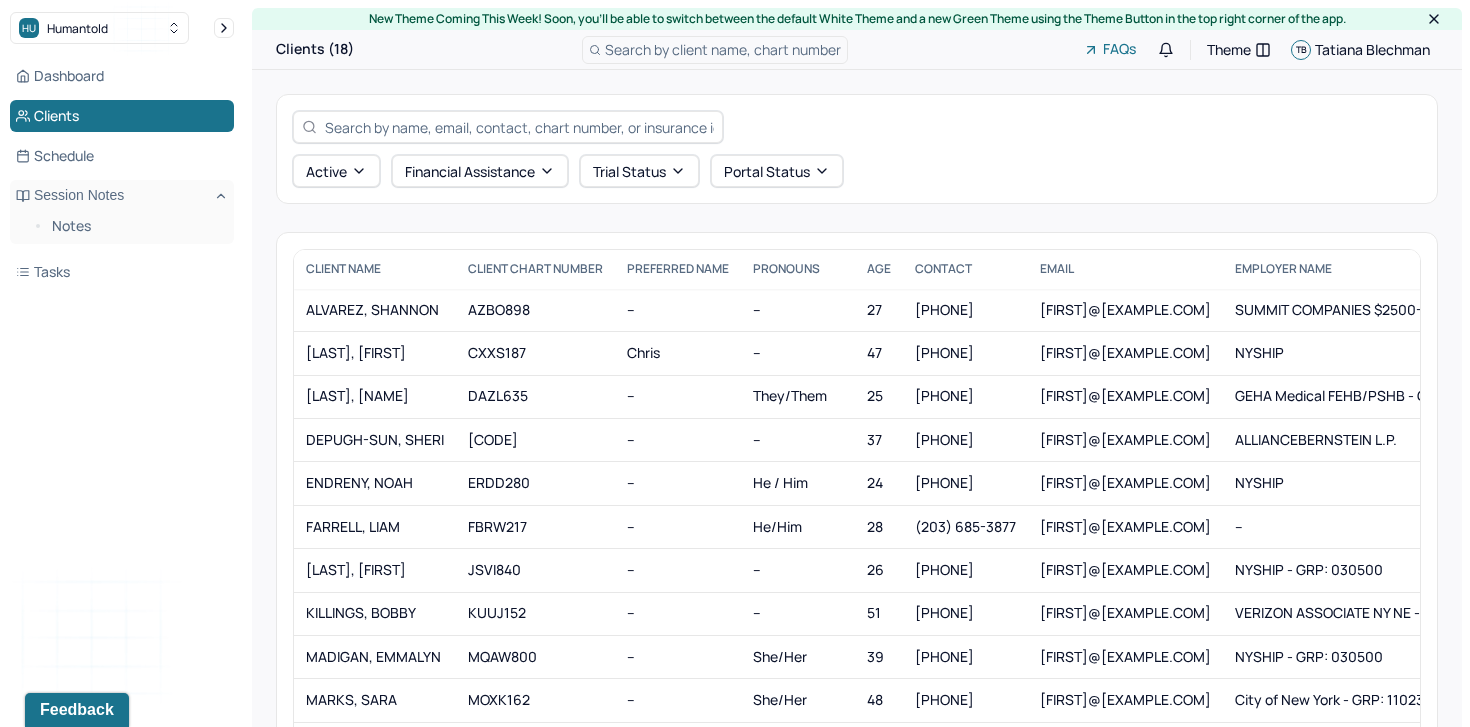click at bounding box center (508, 127) 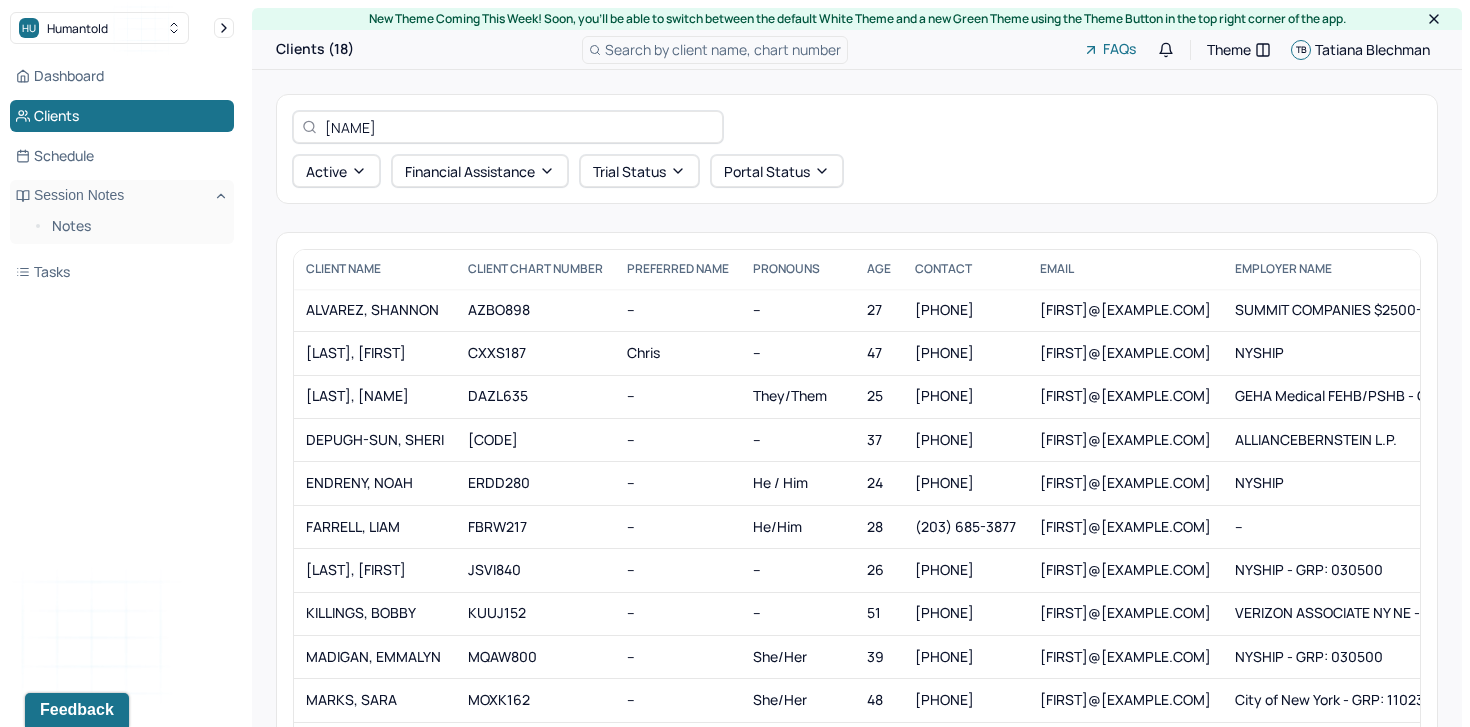 type on "jordan" 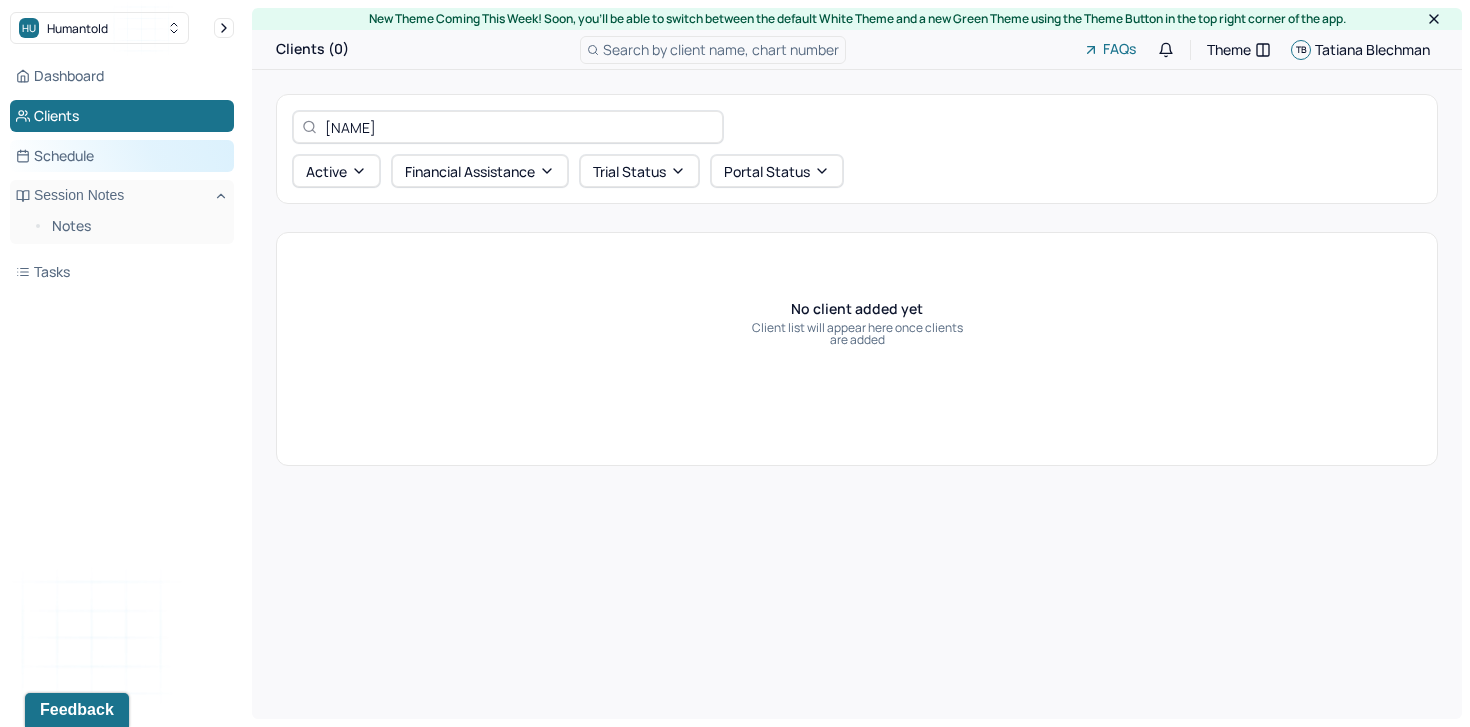 click on "Schedule" at bounding box center [122, 156] 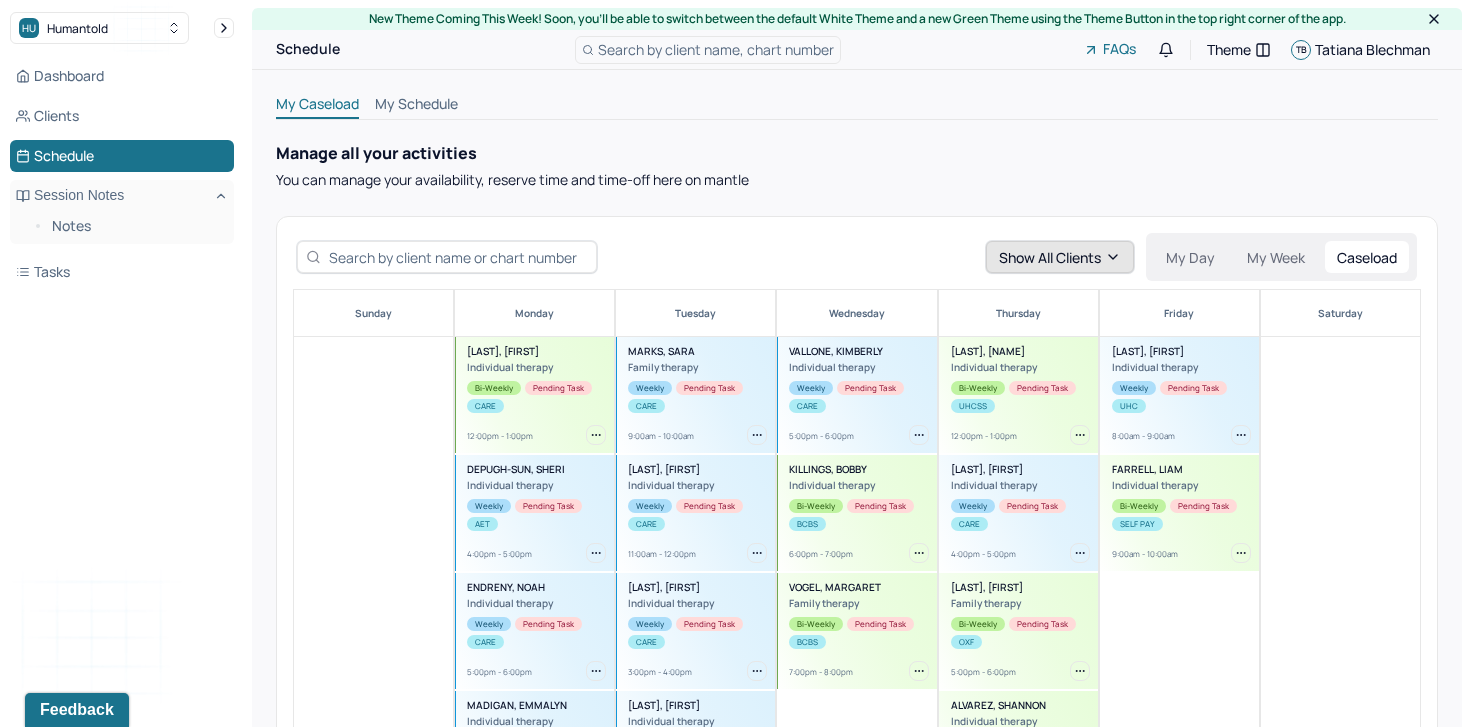 click on "Show All Clients" at bounding box center [1060, 257] 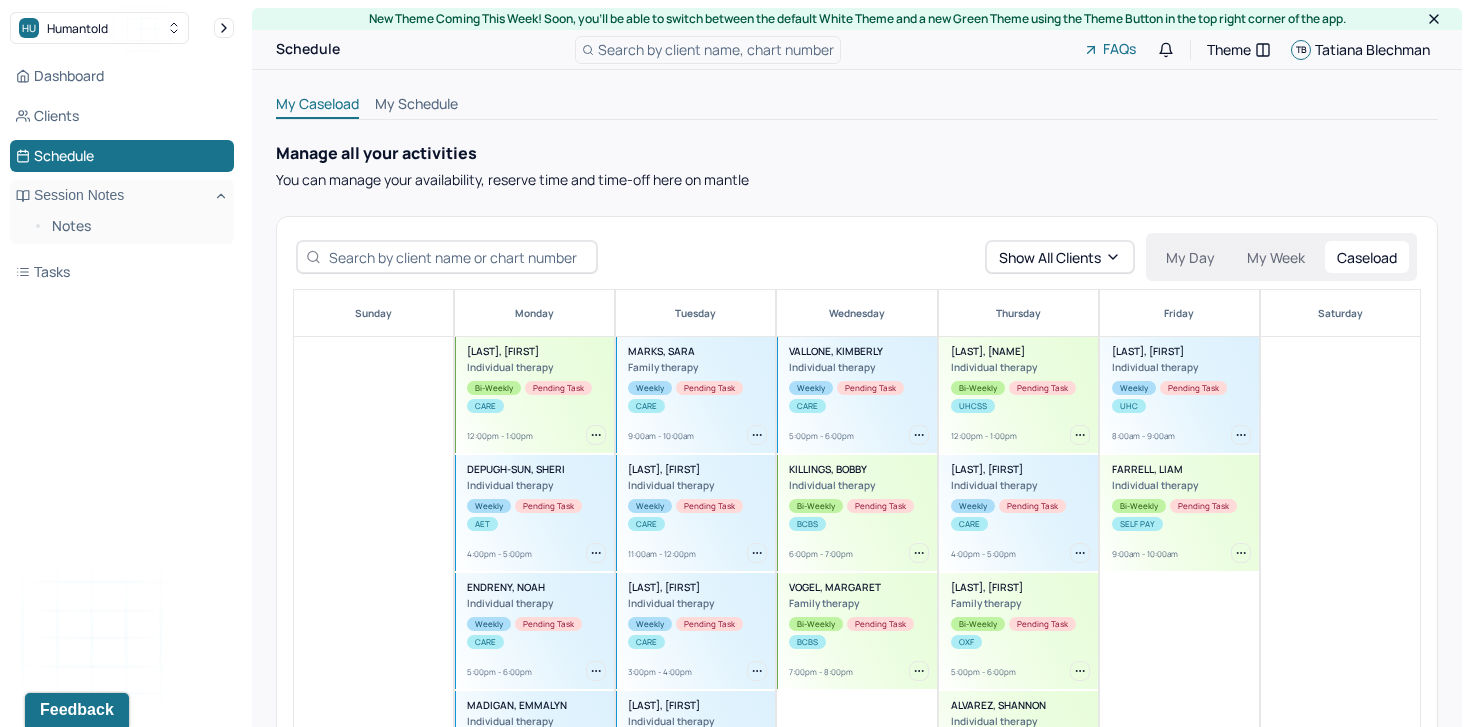 click on "Manage all your activities You can manage your availability, reserve time and time-off here on mantle" at bounding box center [857, 166] 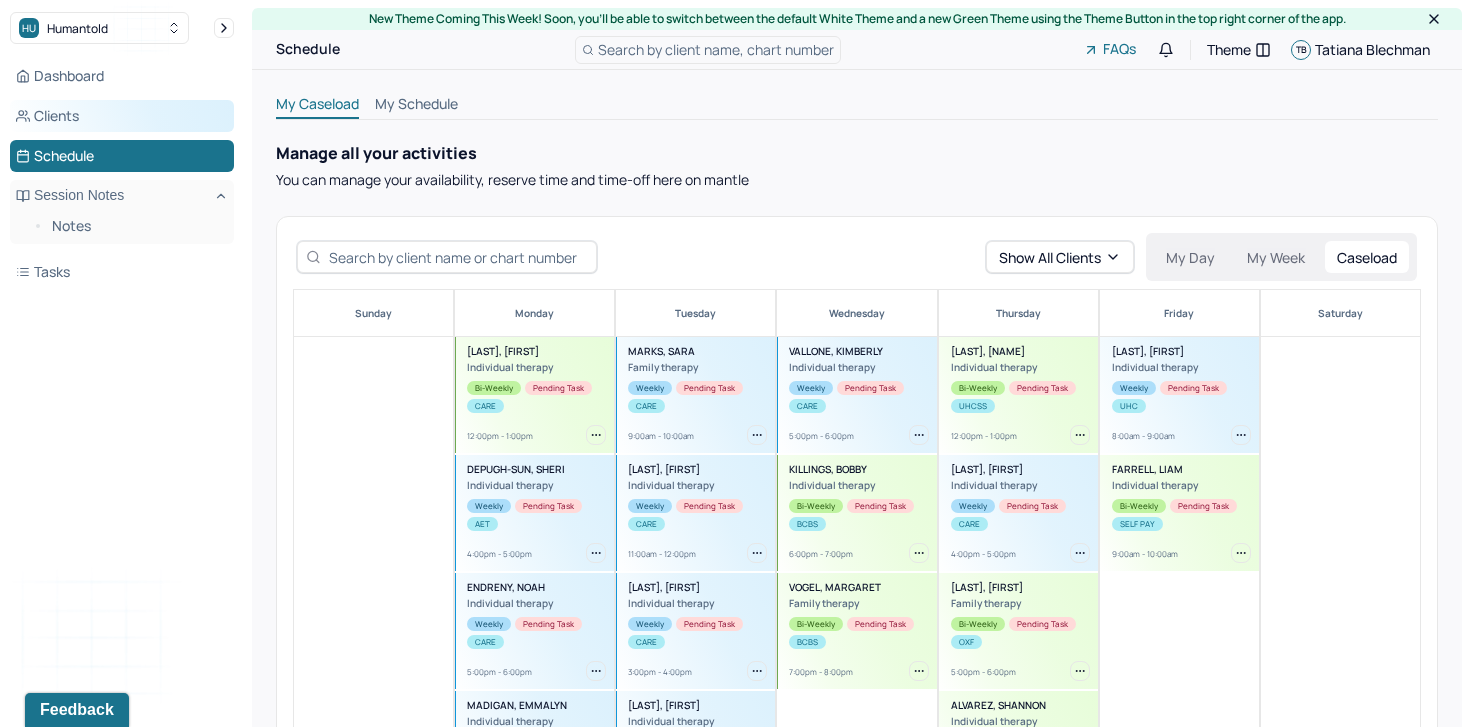 click on "Clients" at bounding box center (122, 116) 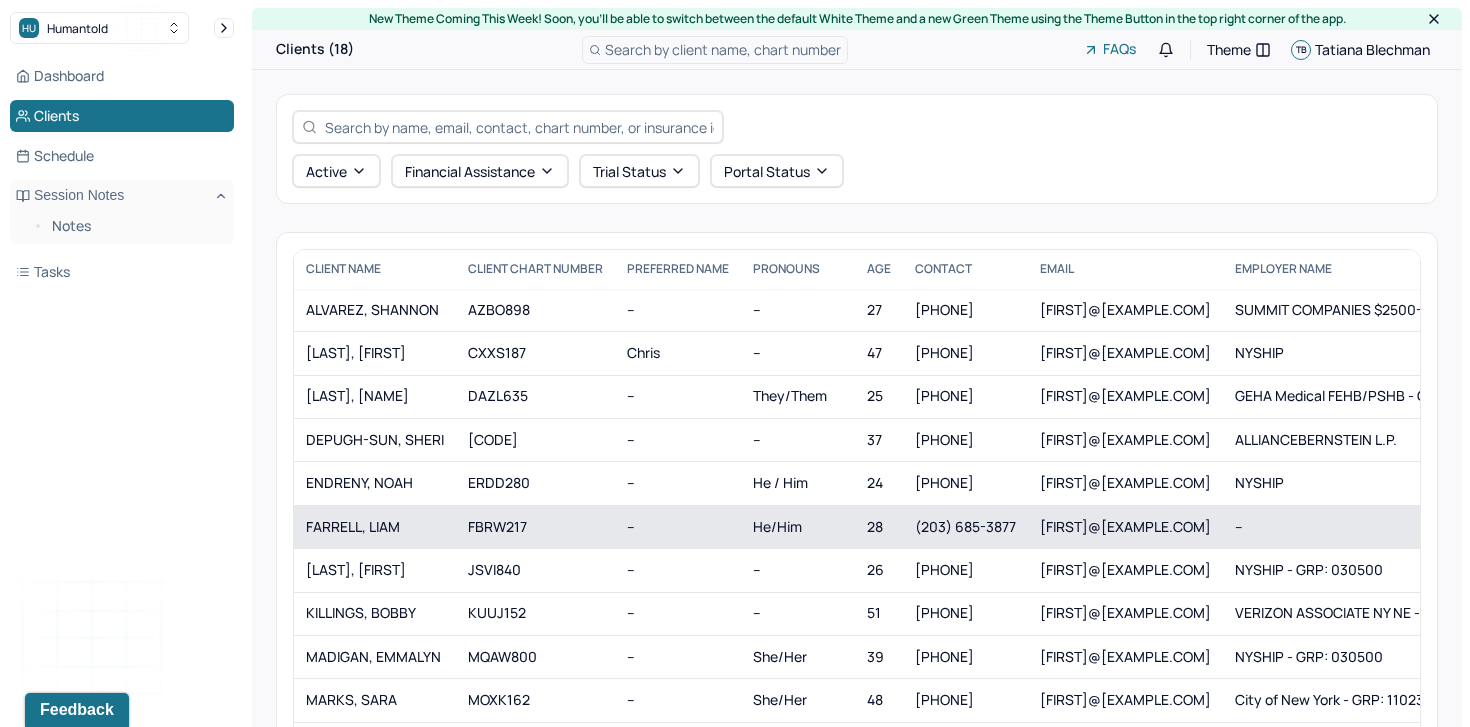 scroll, scrollTop: 239, scrollLeft: 0, axis: vertical 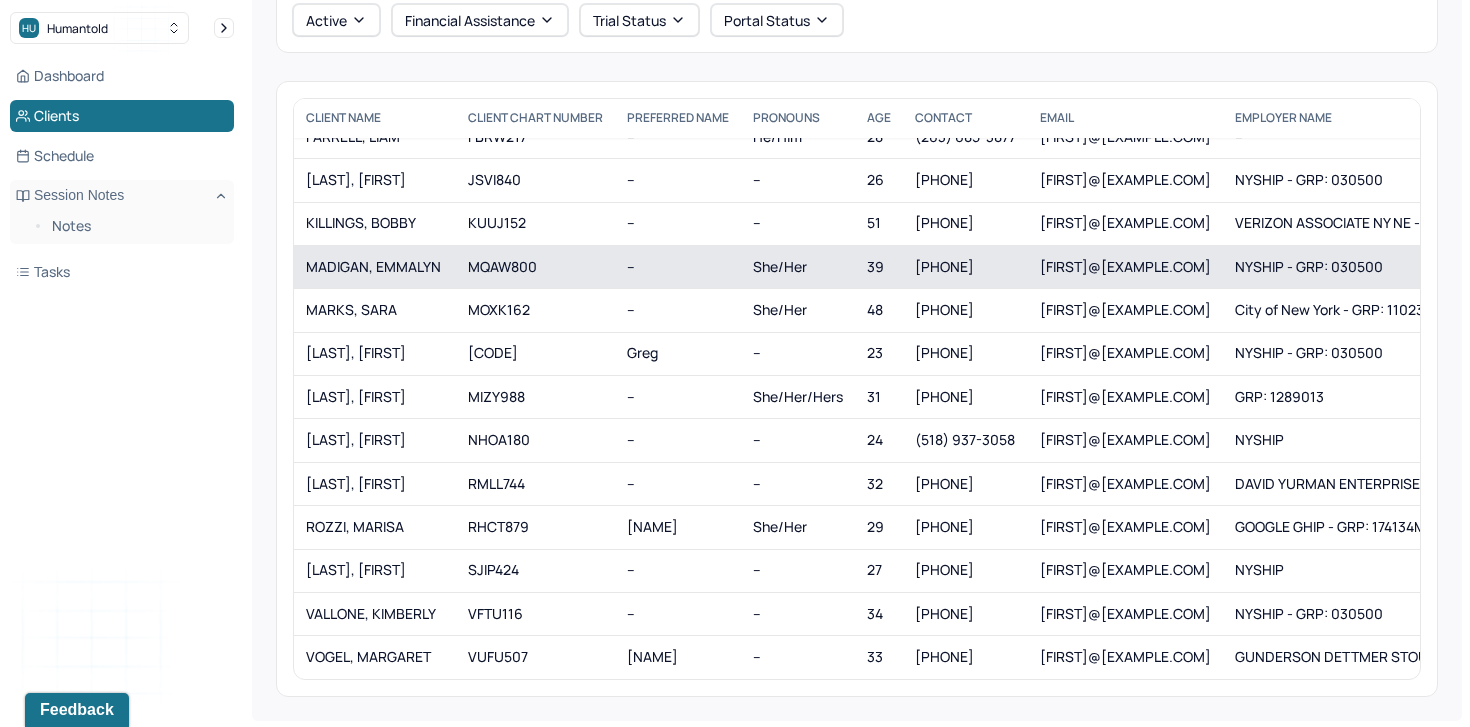 click on "MADIGAN, EMMALYN" at bounding box center [375, 267] 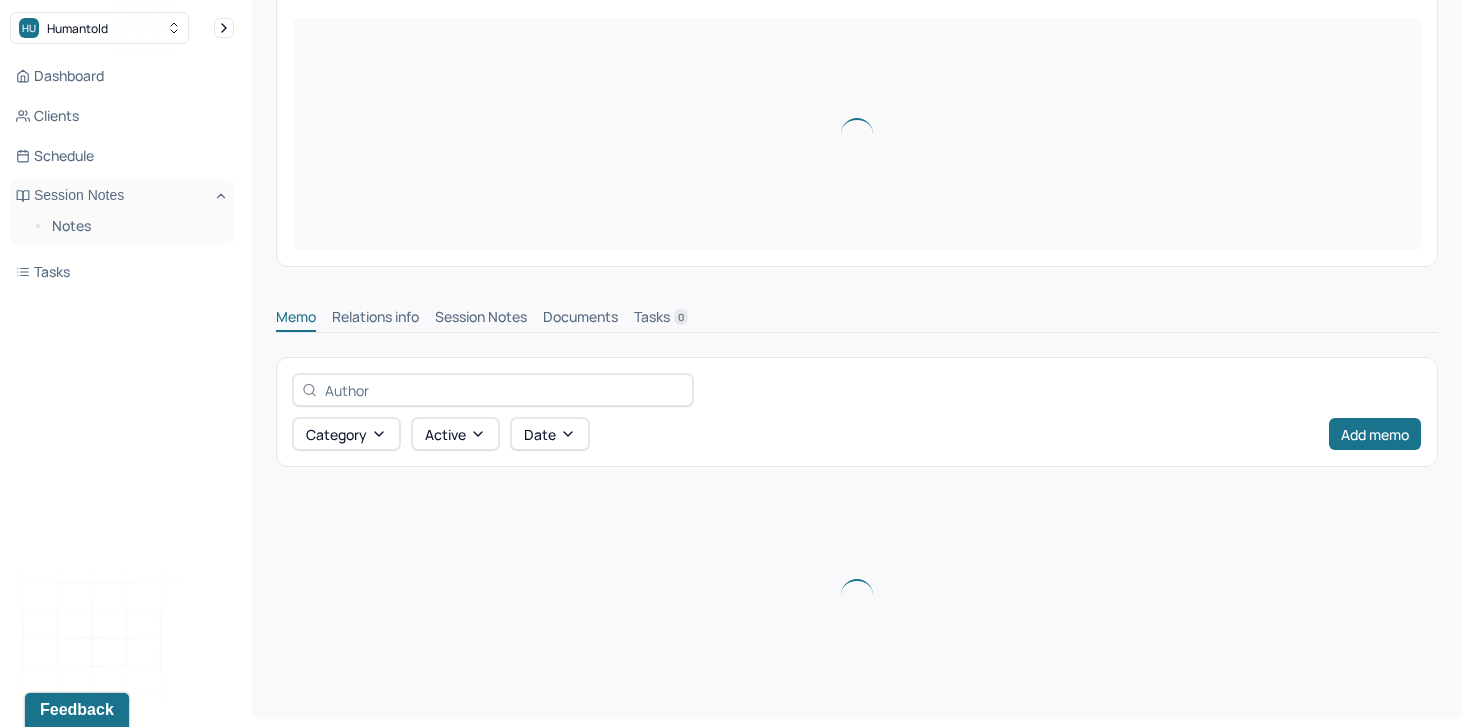 scroll, scrollTop: 0, scrollLeft: 0, axis: both 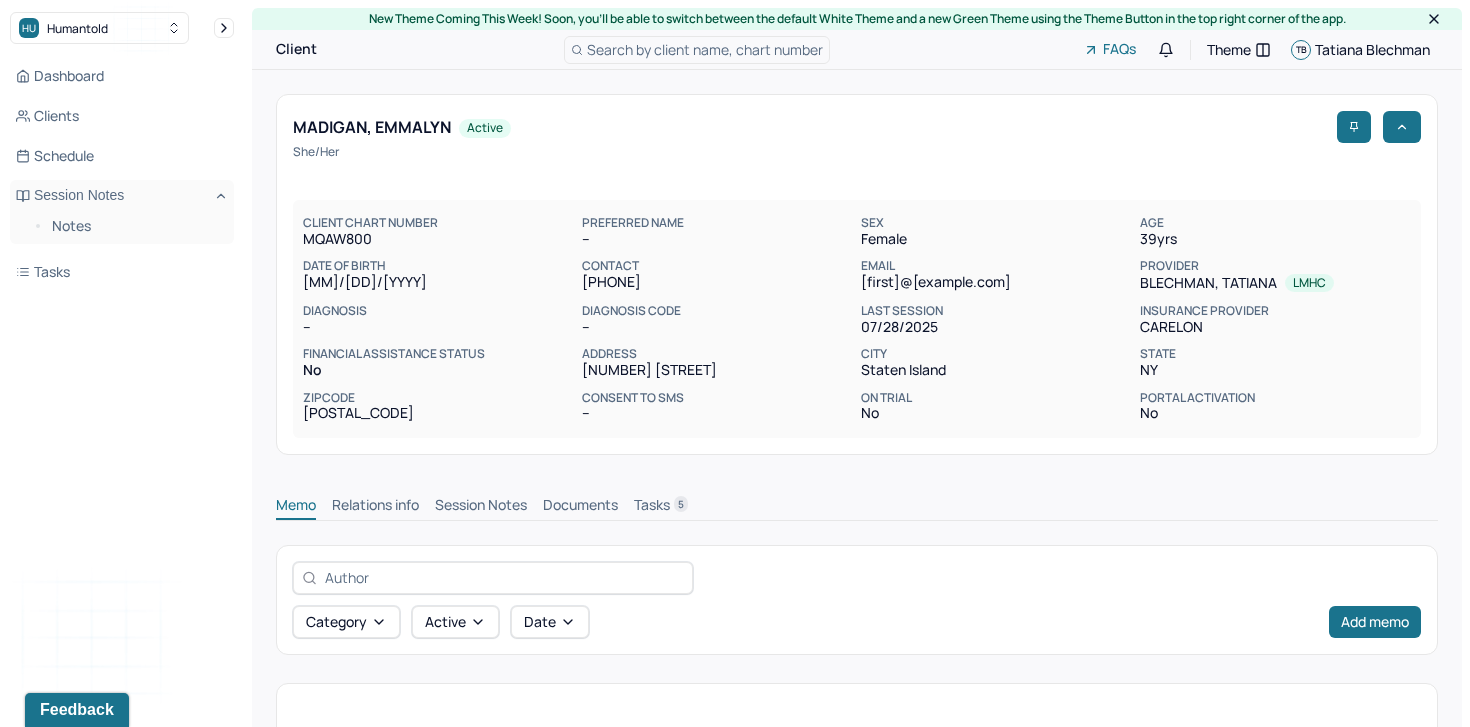 click on "Session Notes" at bounding box center (481, 507) 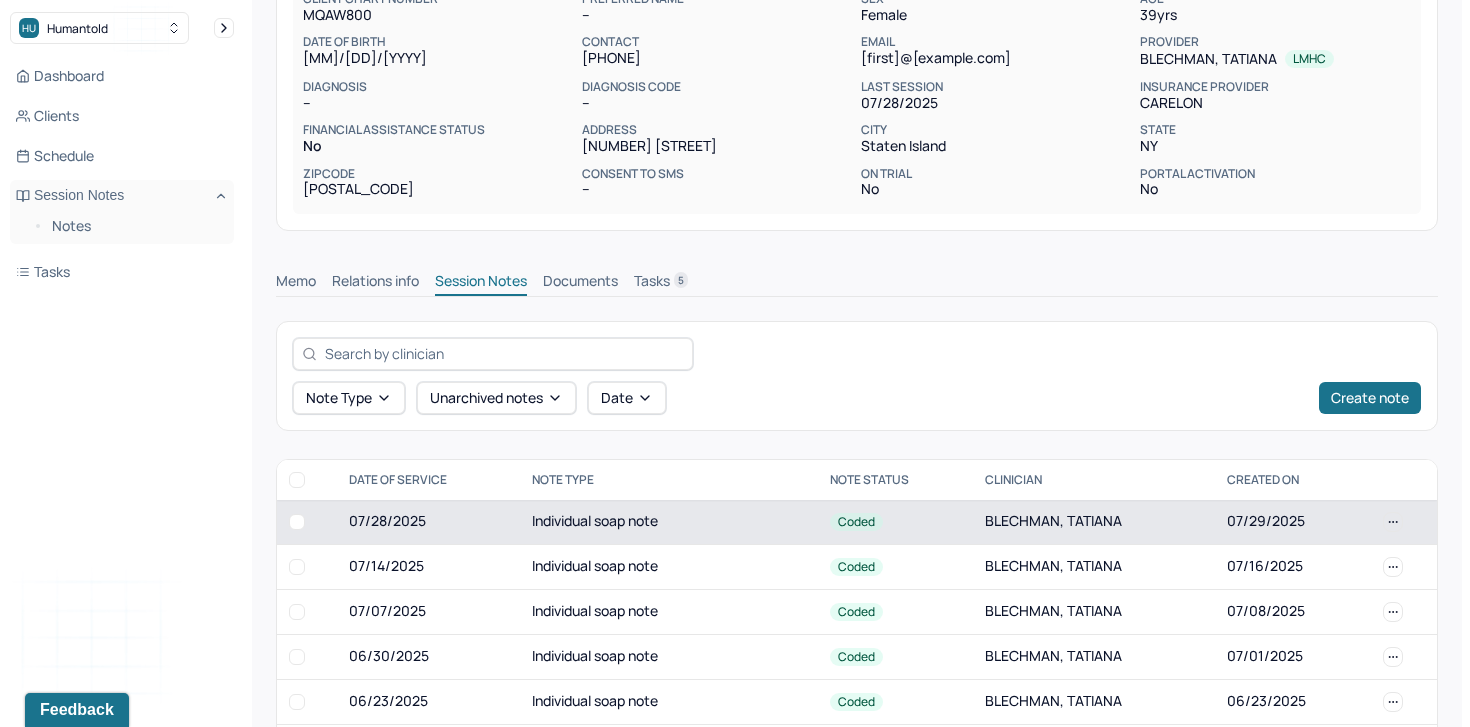 click on "07/28/2025" at bounding box center [428, 522] 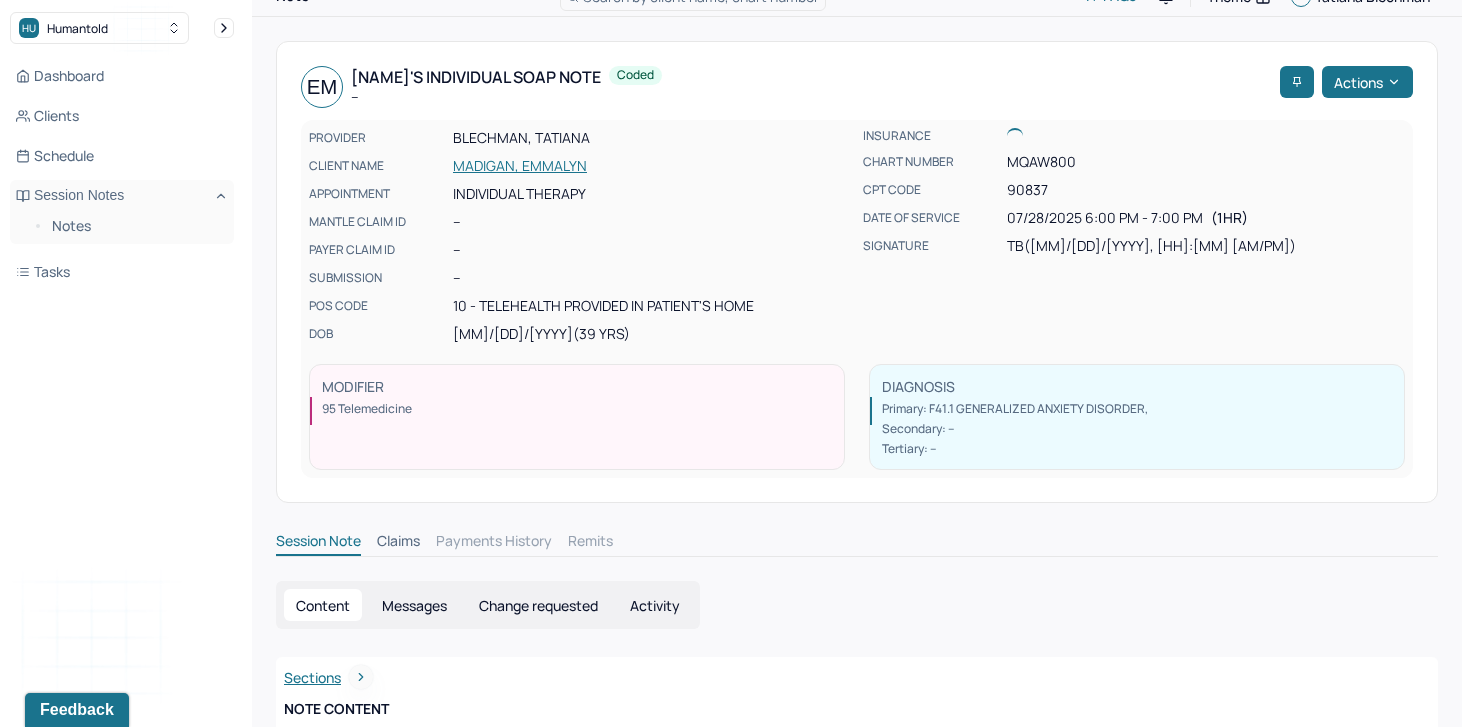 scroll, scrollTop: 224, scrollLeft: 0, axis: vertical 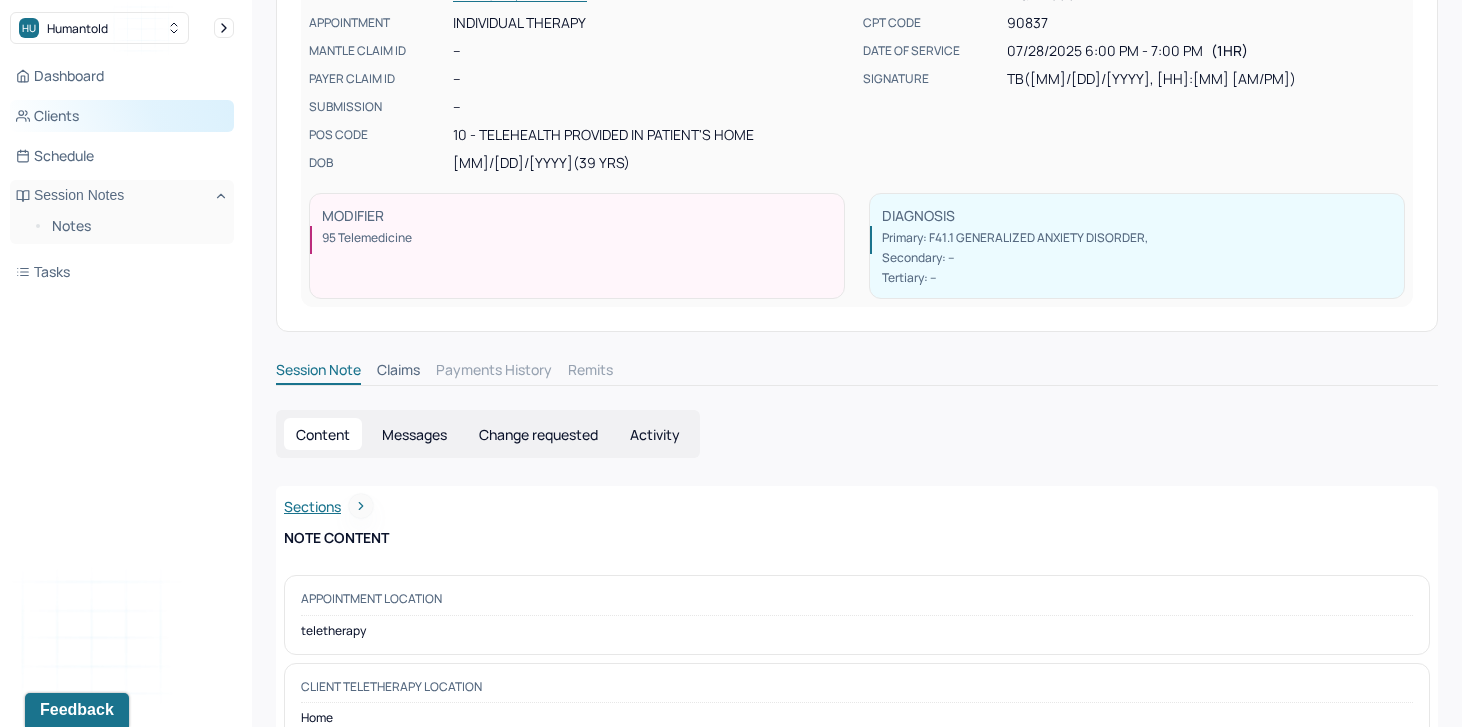 click on "Clients" at bounding box center [122, 116] 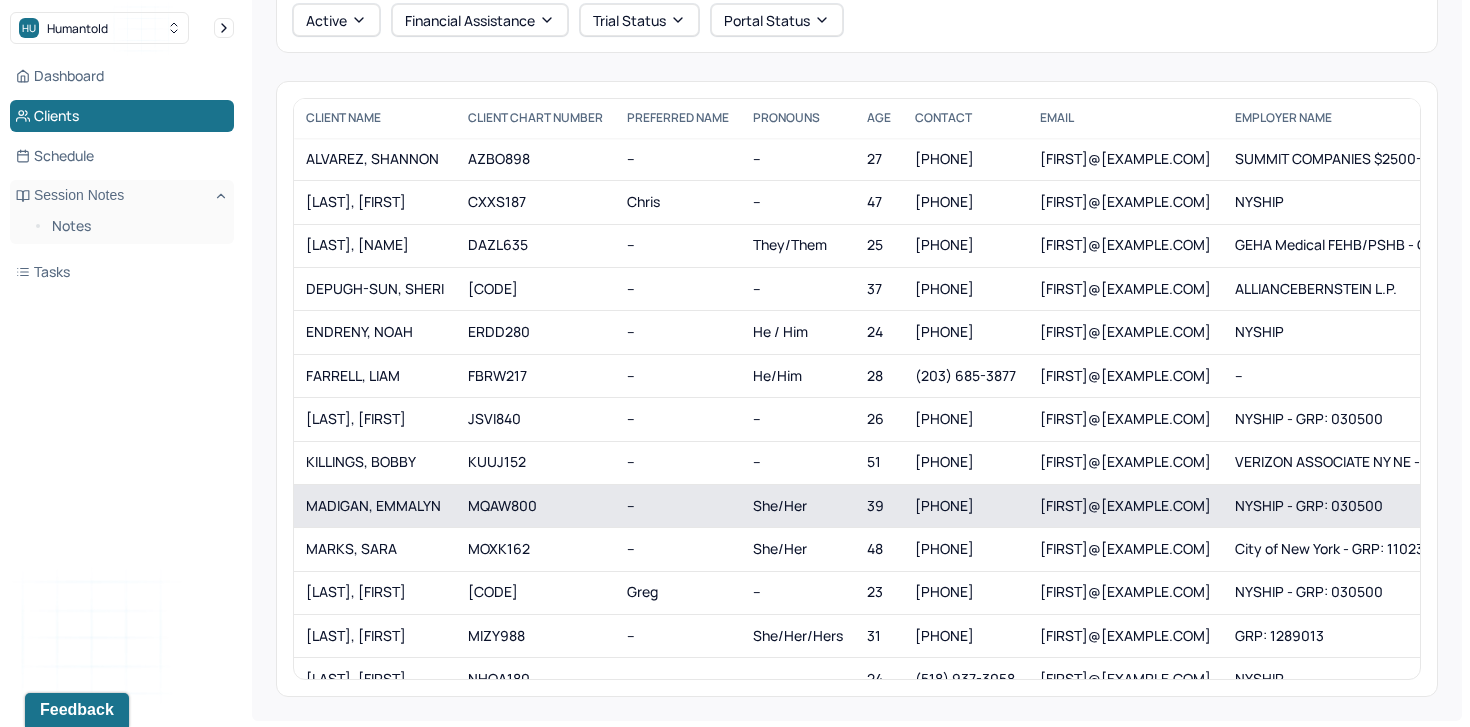 scroll, scrollTop: 239, scrollLeft: 0, axis: vertical 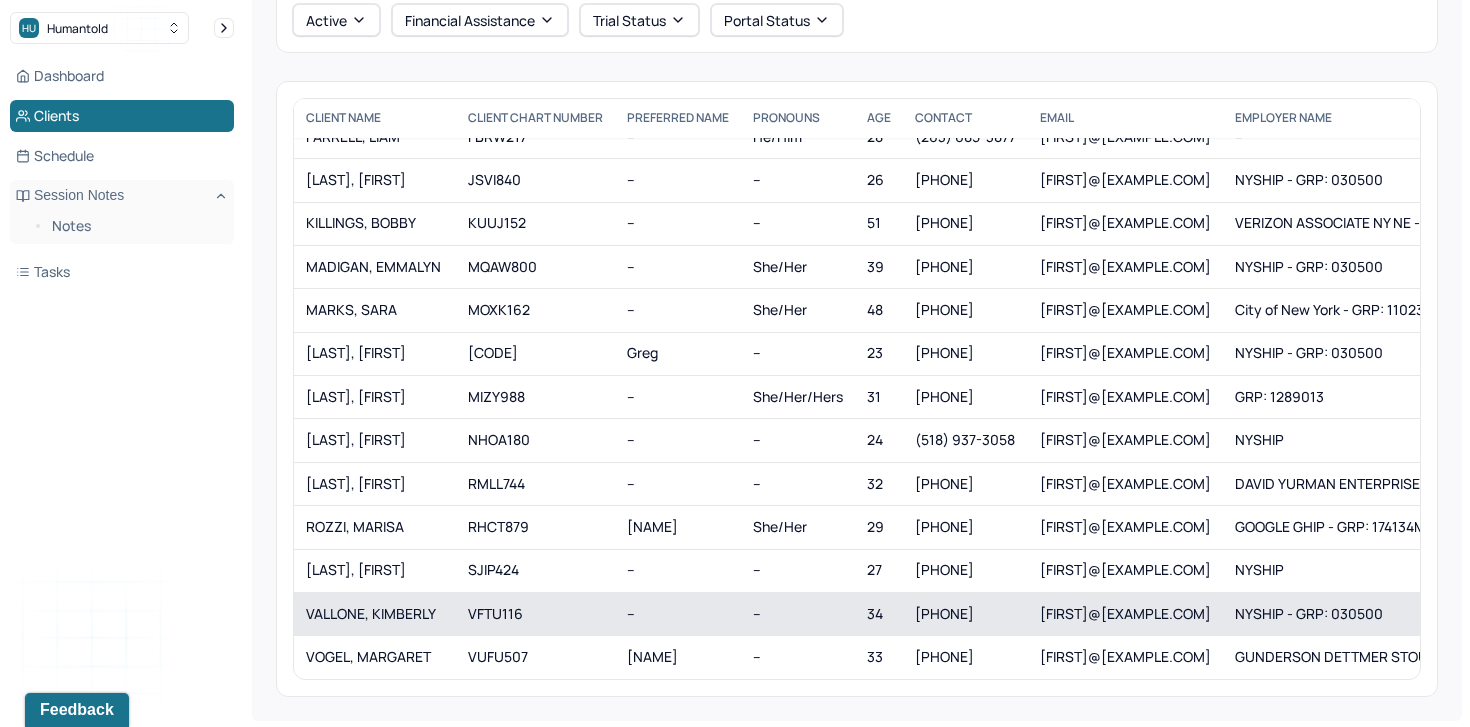 click on "VALLONE, KIMBERLY" at bounding box center (375, 614) 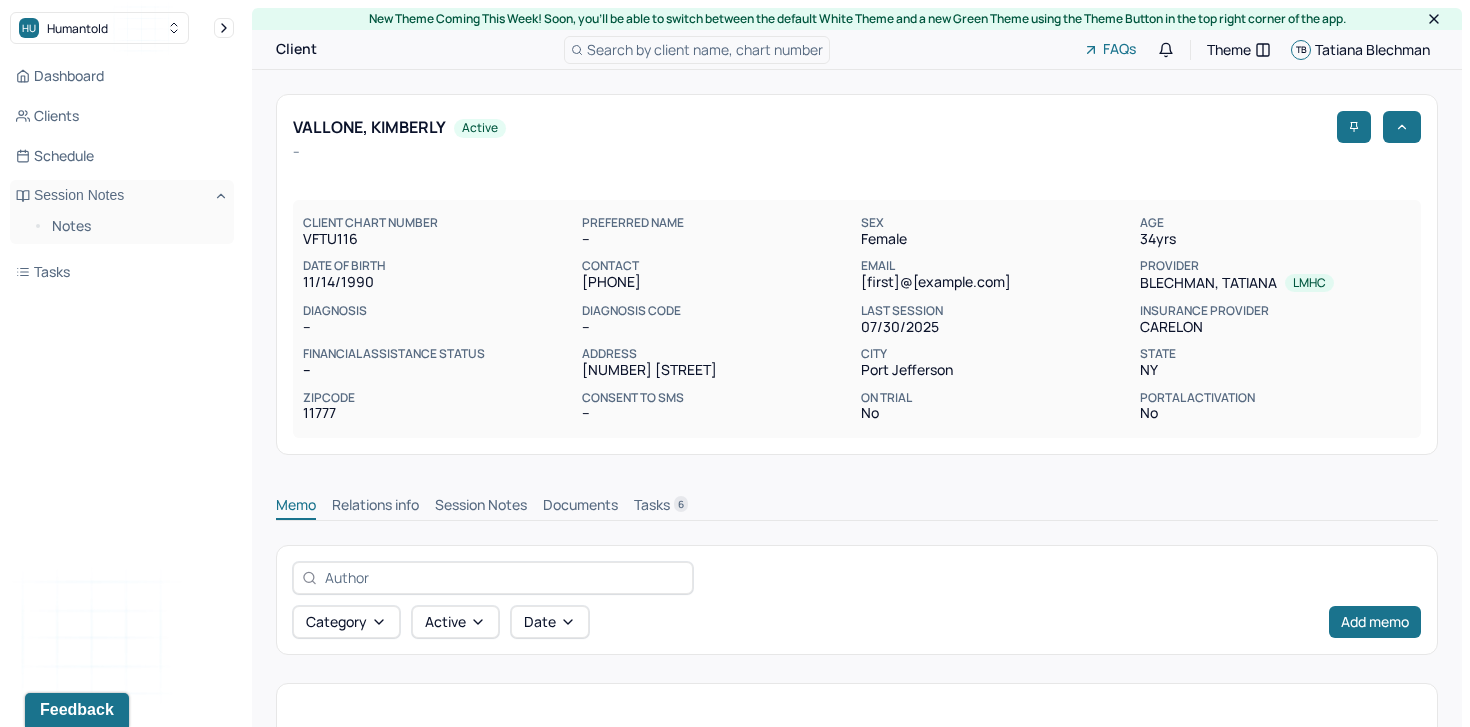 click on "Session Notes" at bounding box center (481, 507) 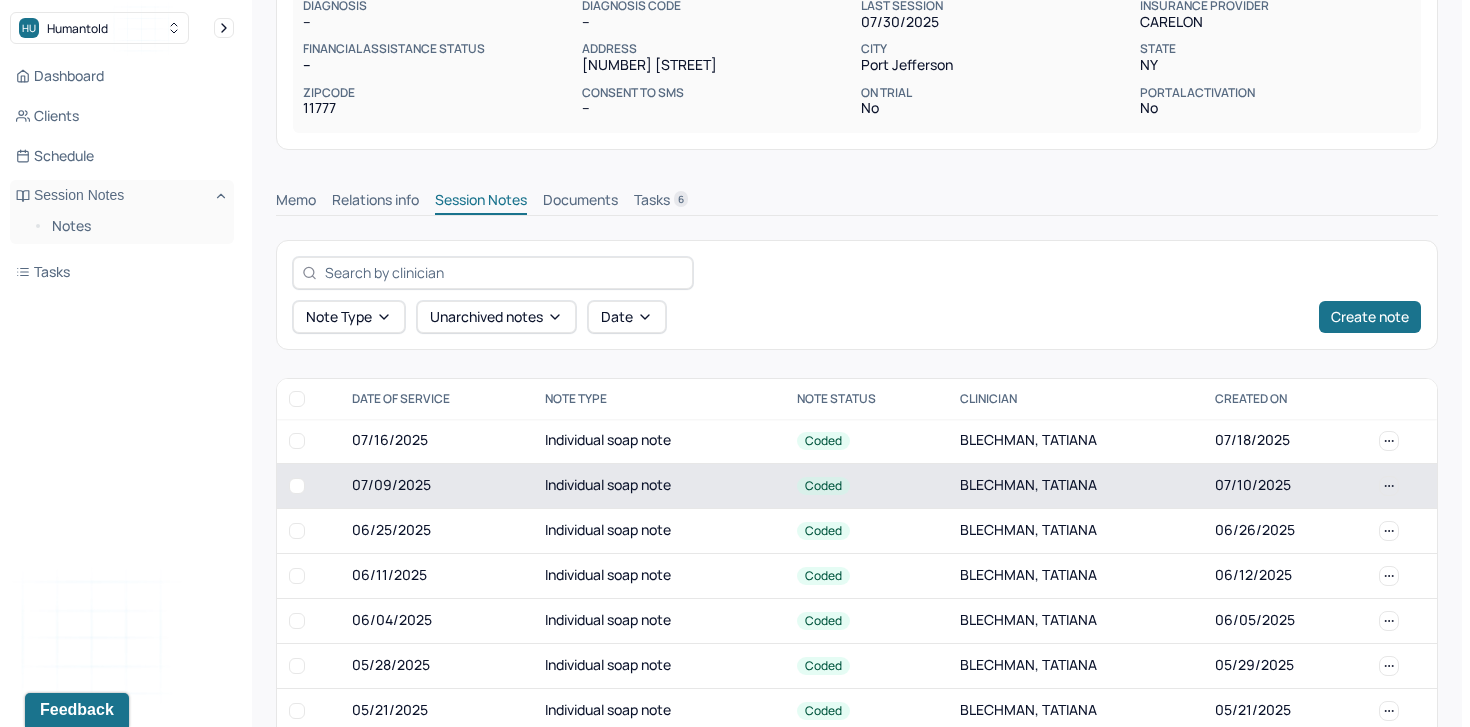 click on "07/09/2025" at bounding box center (436, 485) 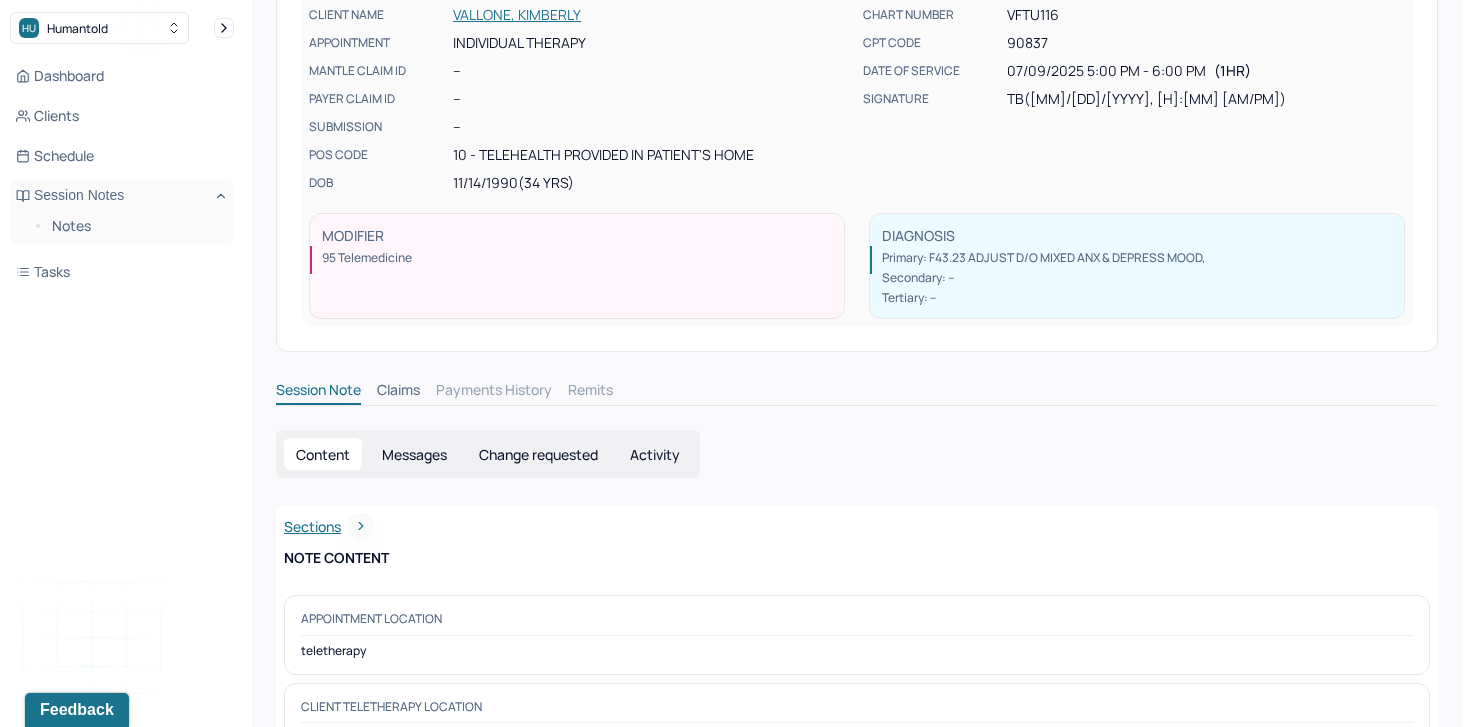 scroll, scrollTop: 0, scrollLeft: 0, axis: both 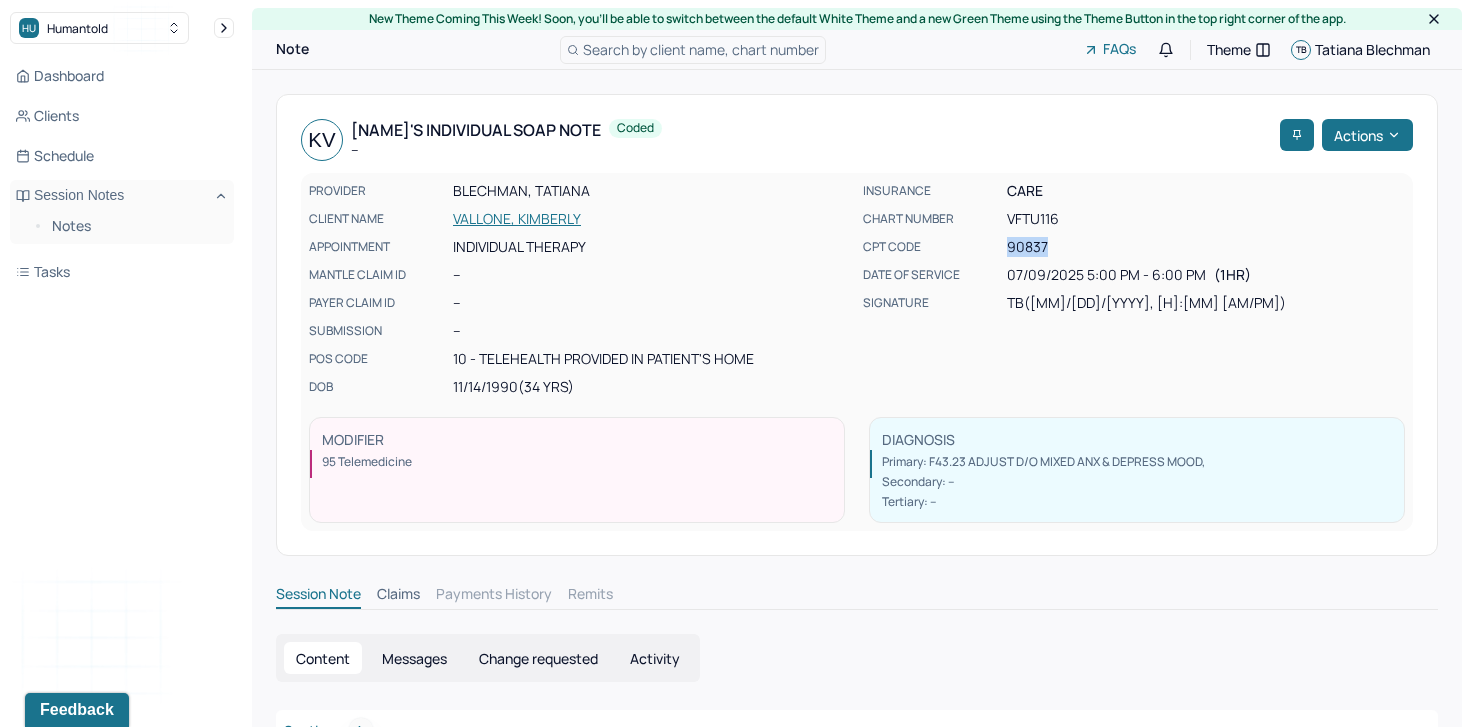 drag, startPoint x: 1009, startPoint y: 247, endPoint x: 1056, endPoint y: 249, distance: 47.042534 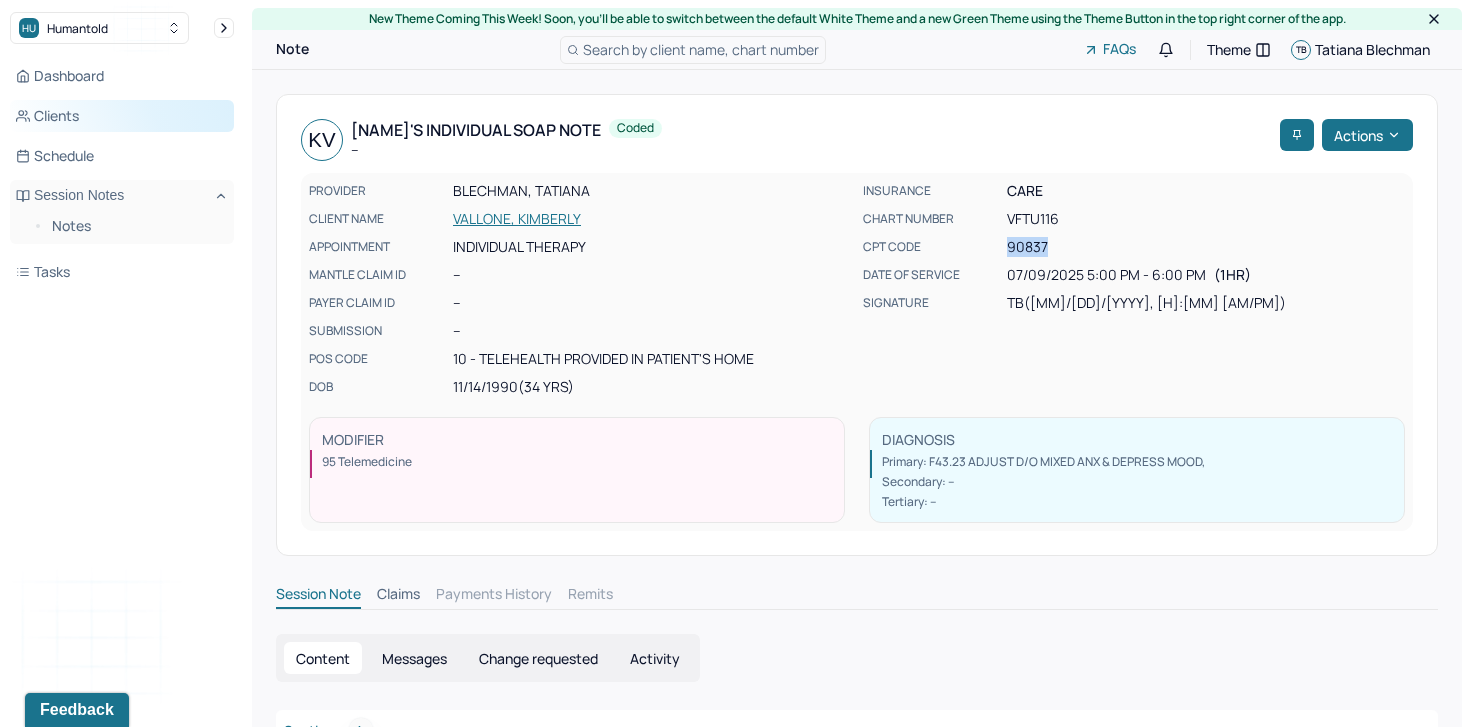 click on "Clients" at bounding box center (122, 116) 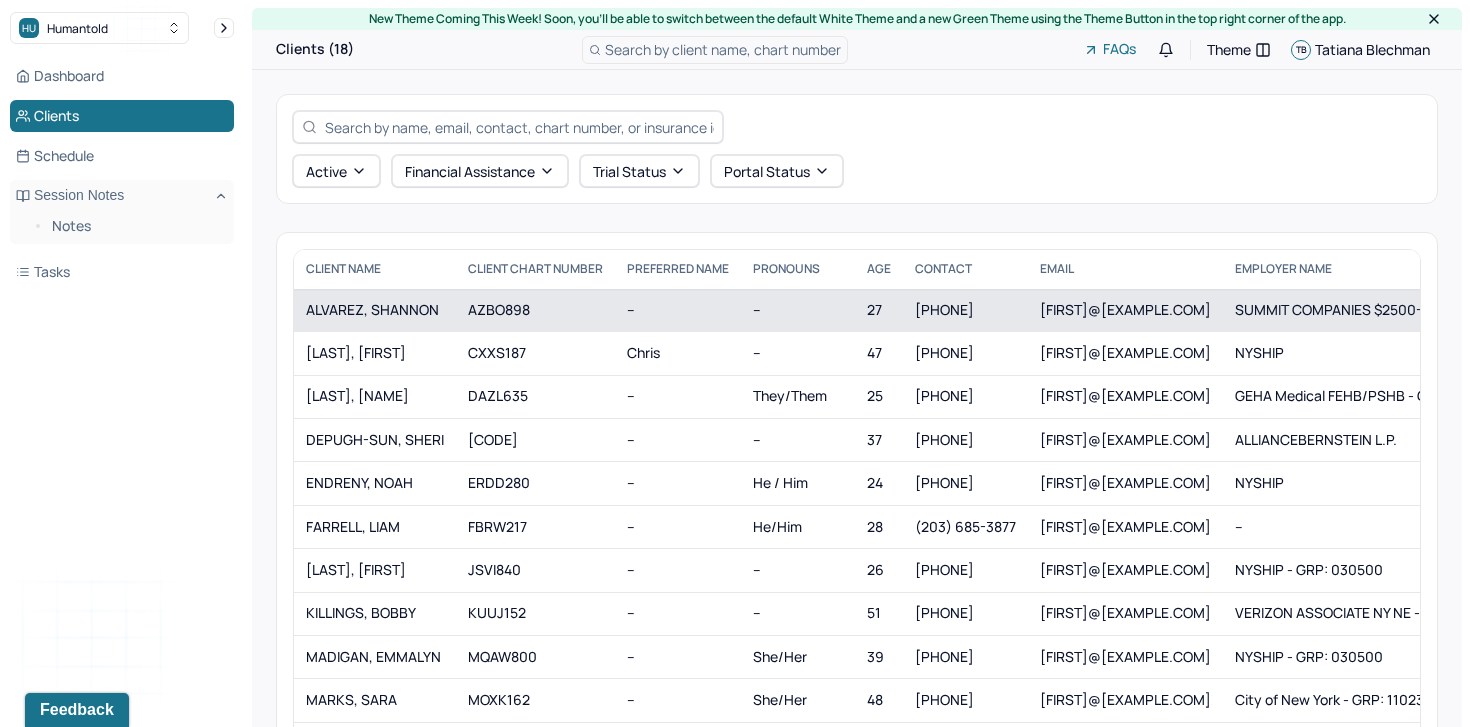 click on "ALVAREZ, SHANNON" at bounding box center [375, 310] 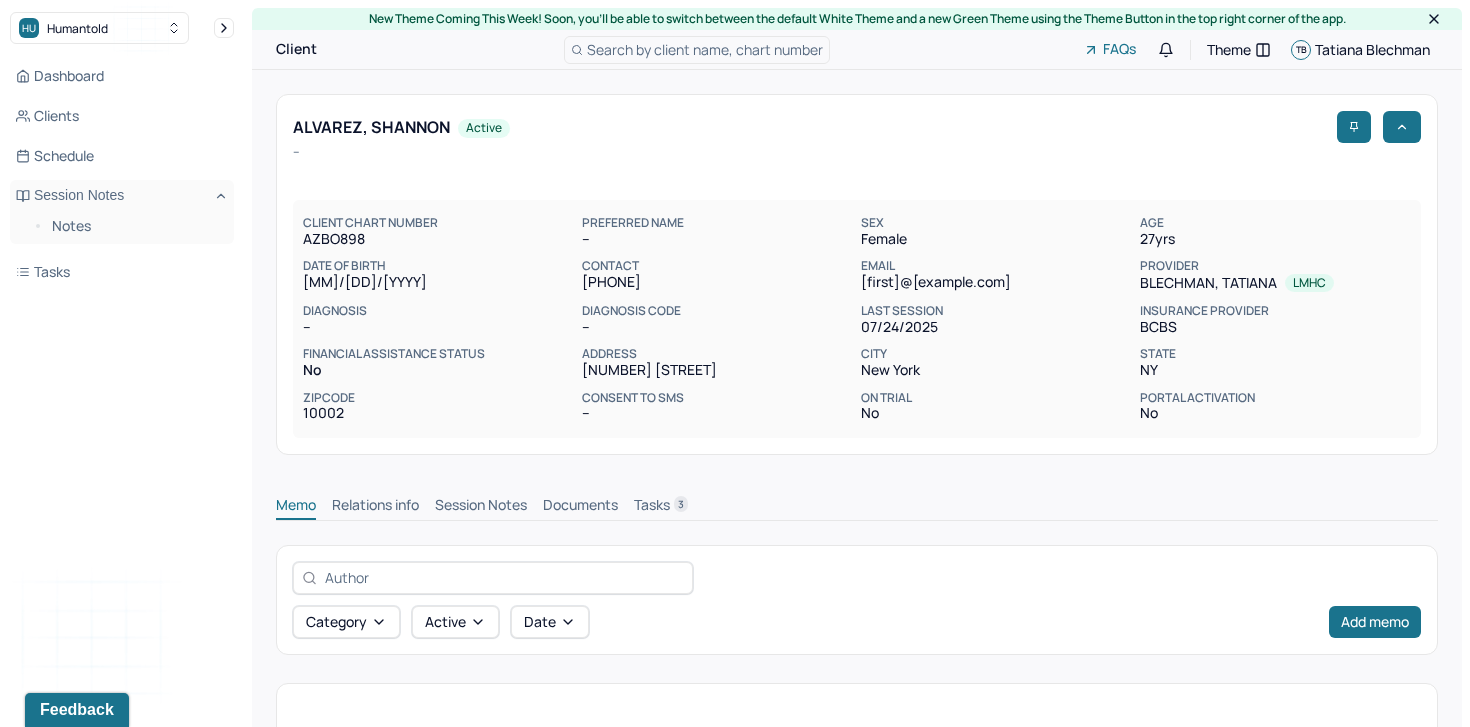 click on "Session Notes" at bounding box center [481, 507] 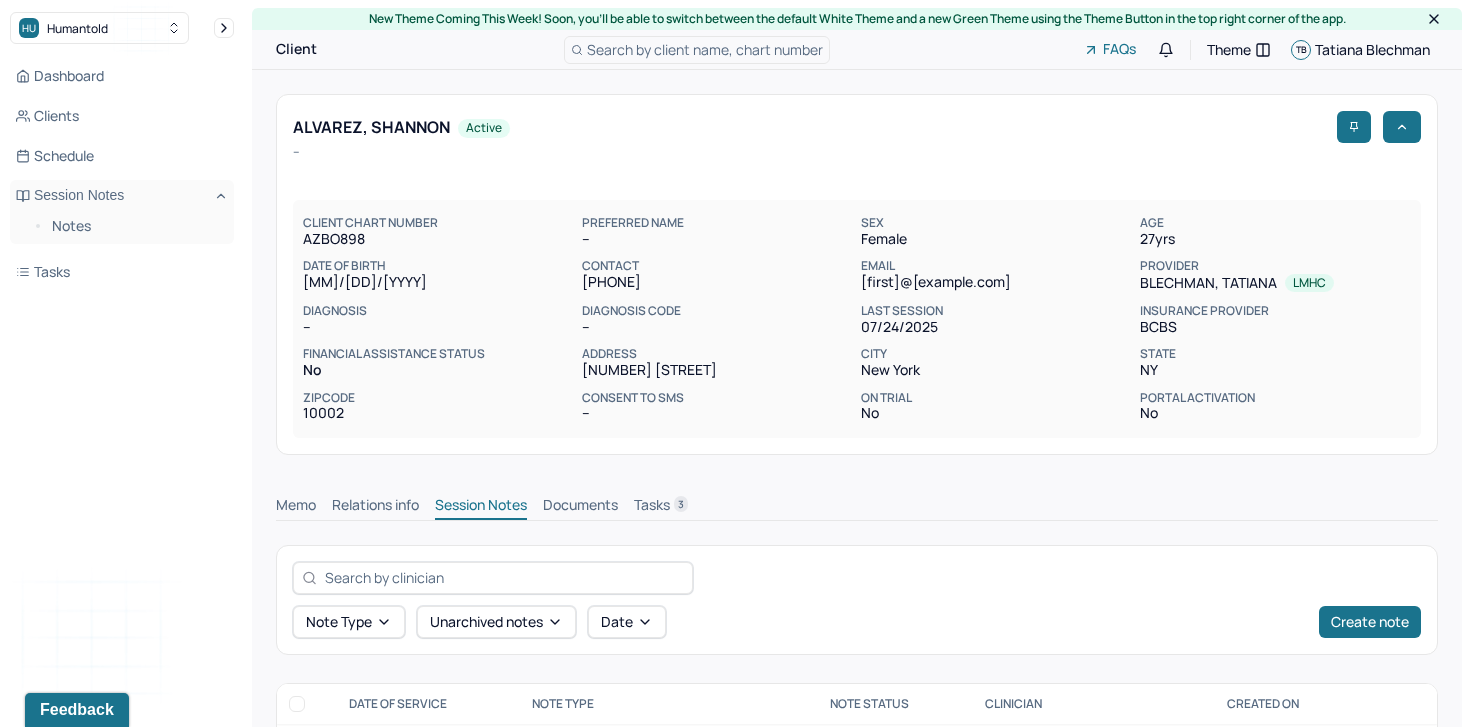 type 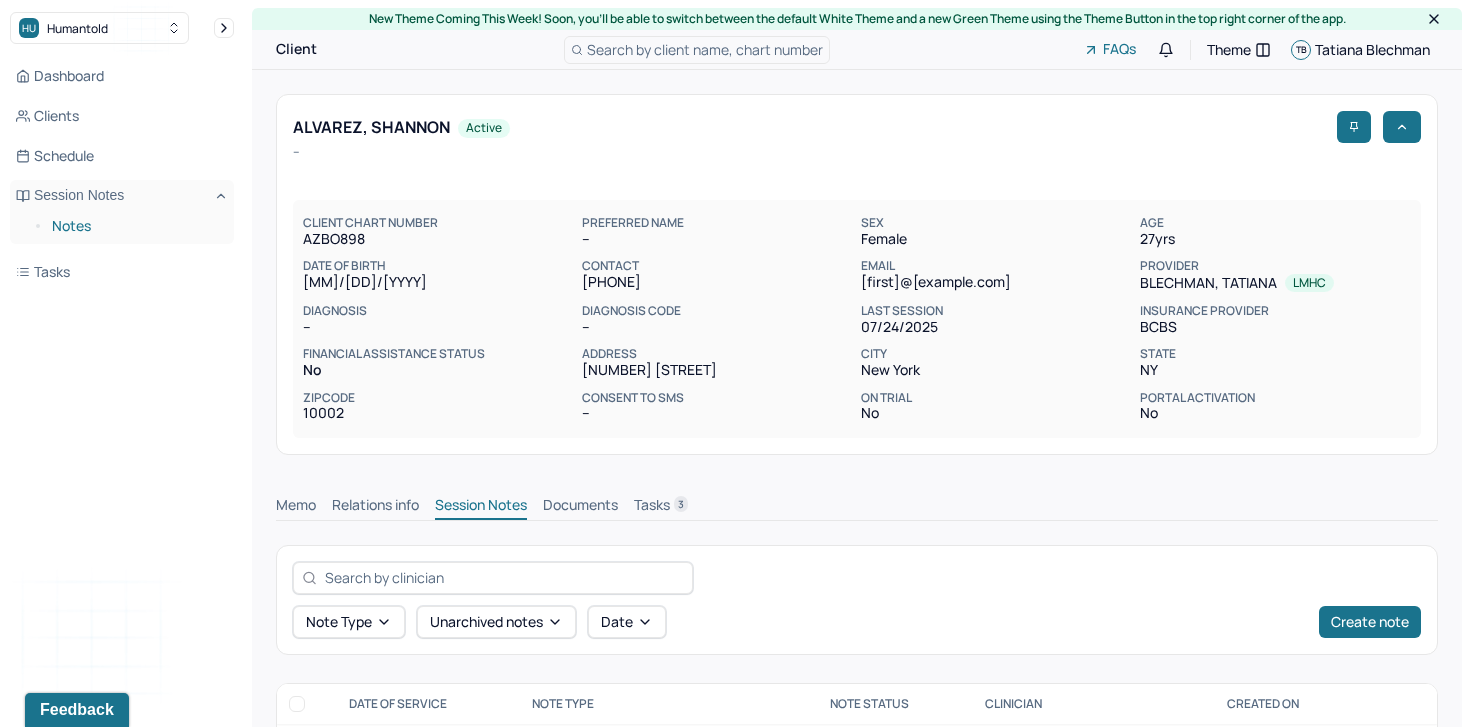 click on "Notes" at bounding box center (135, 226) 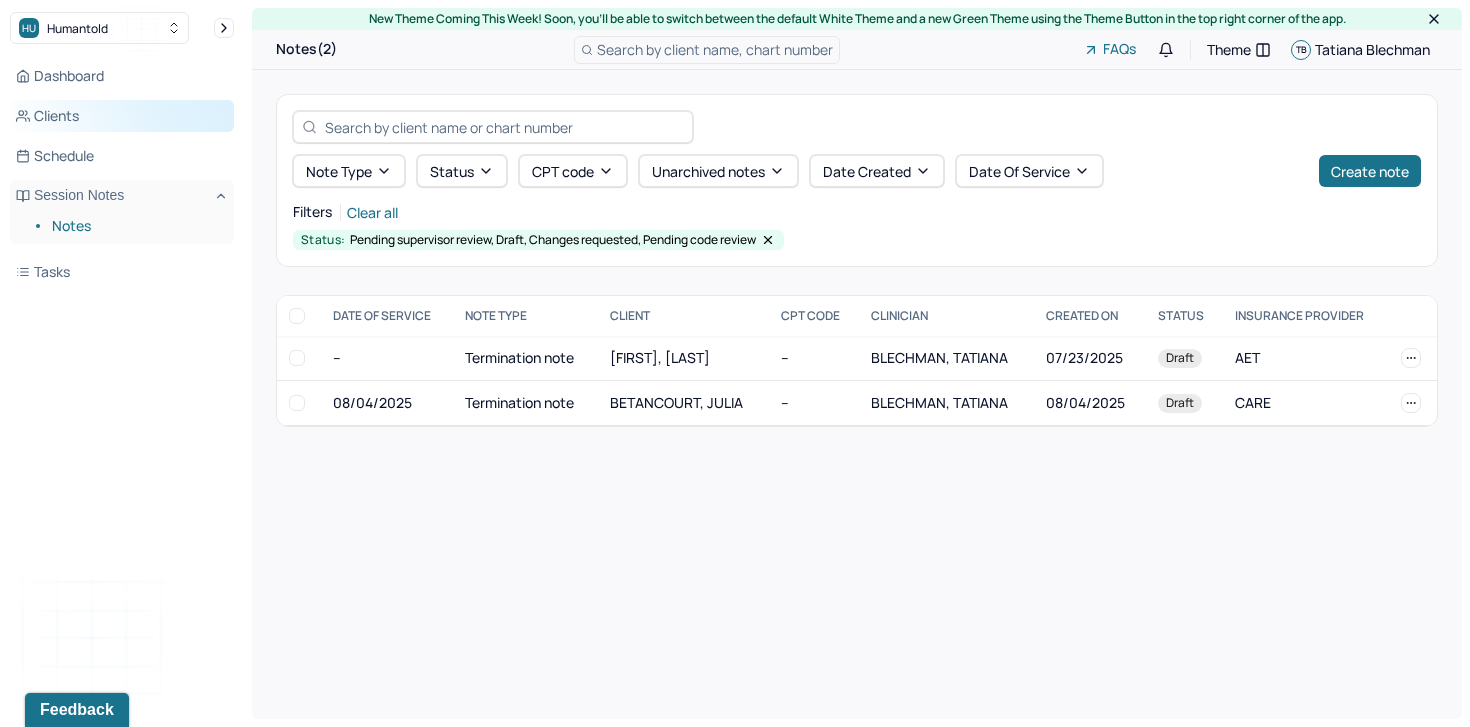 click on "Clients" at bounding box center (122, 116) 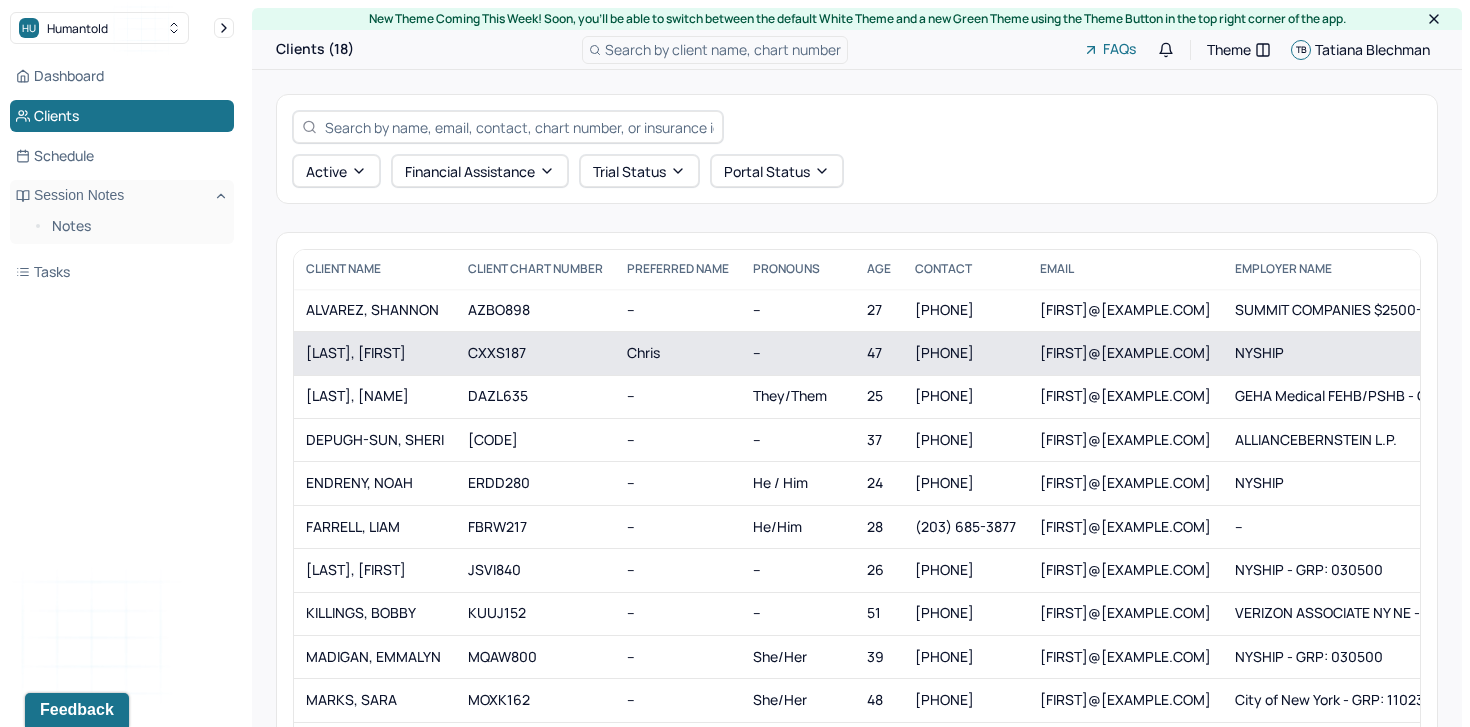 click on "[LAST], [FIRST]" at bounding box center [375, 353] 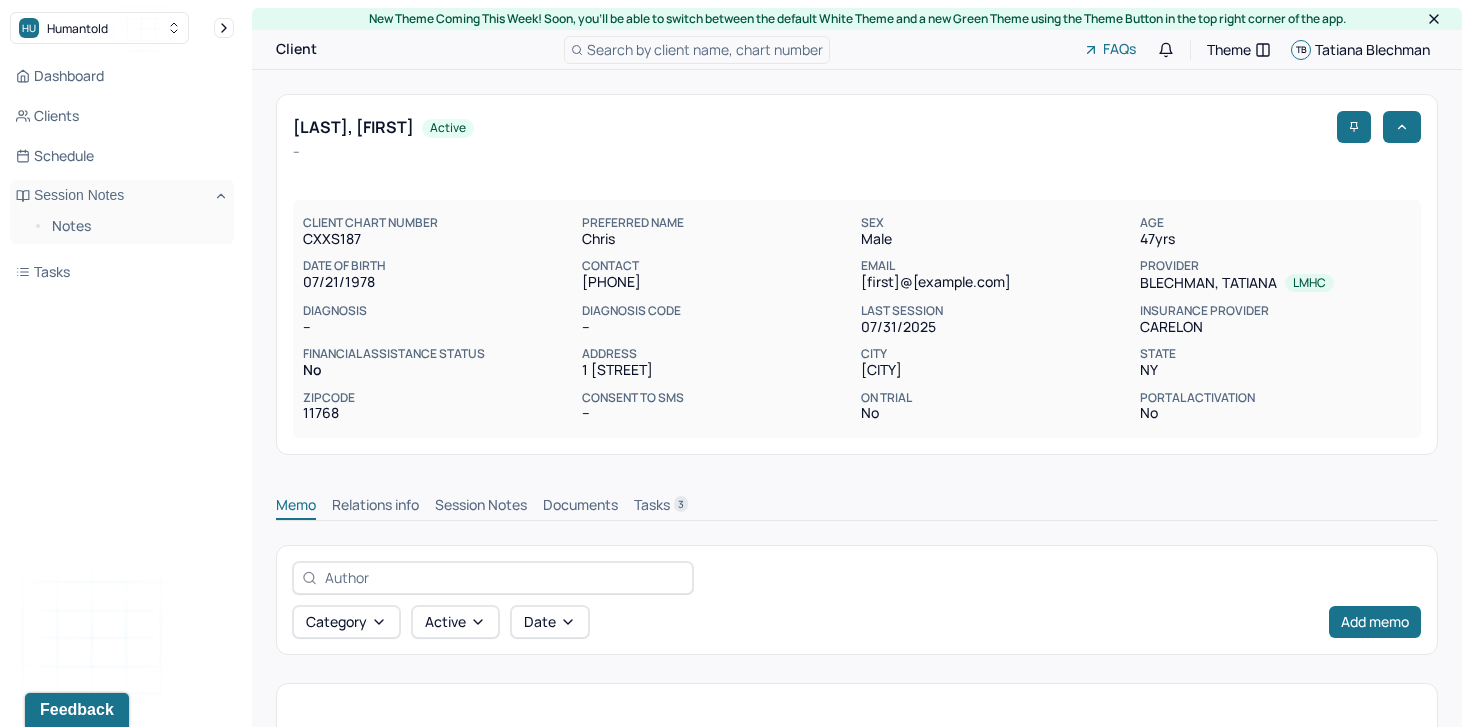 click on "Session Notes" at bounding box center (481, 507) 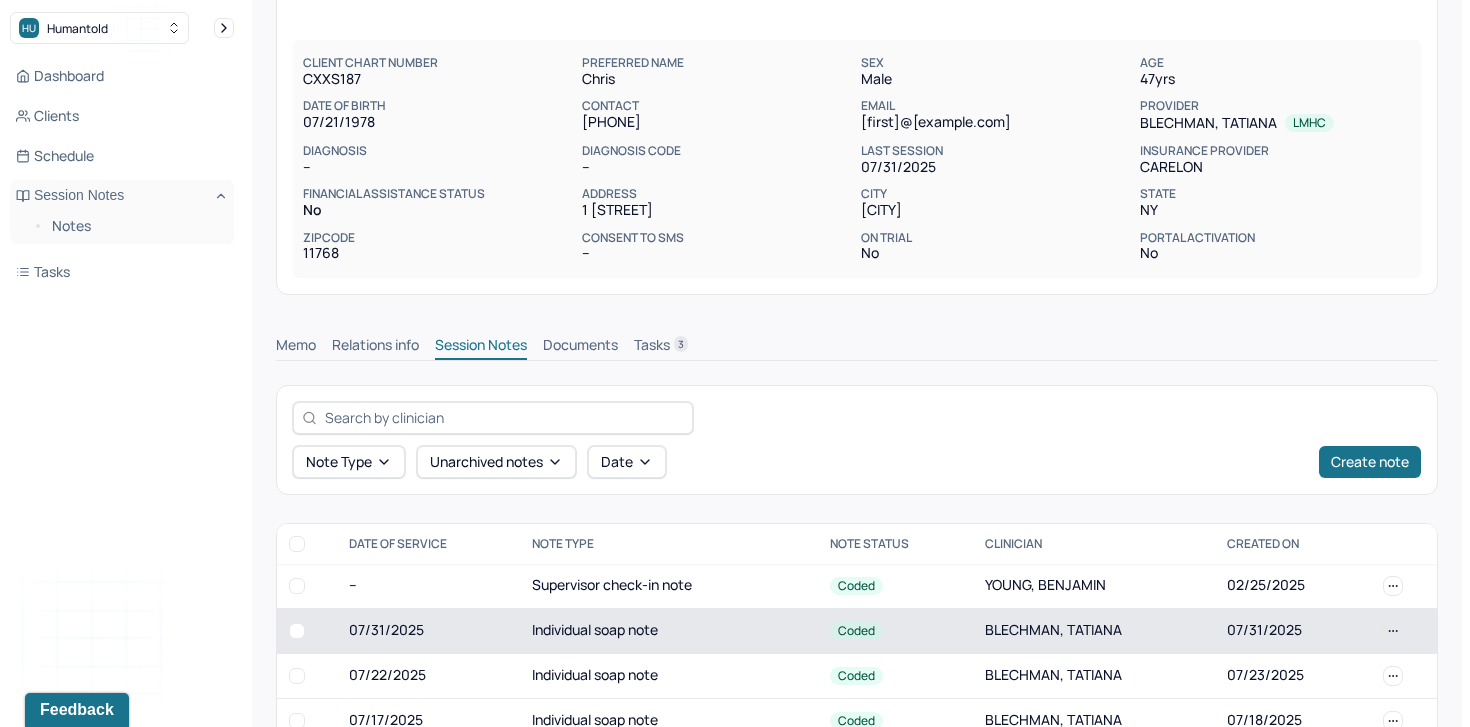 click on "07/31/2025" at bounding box center (428, 630) 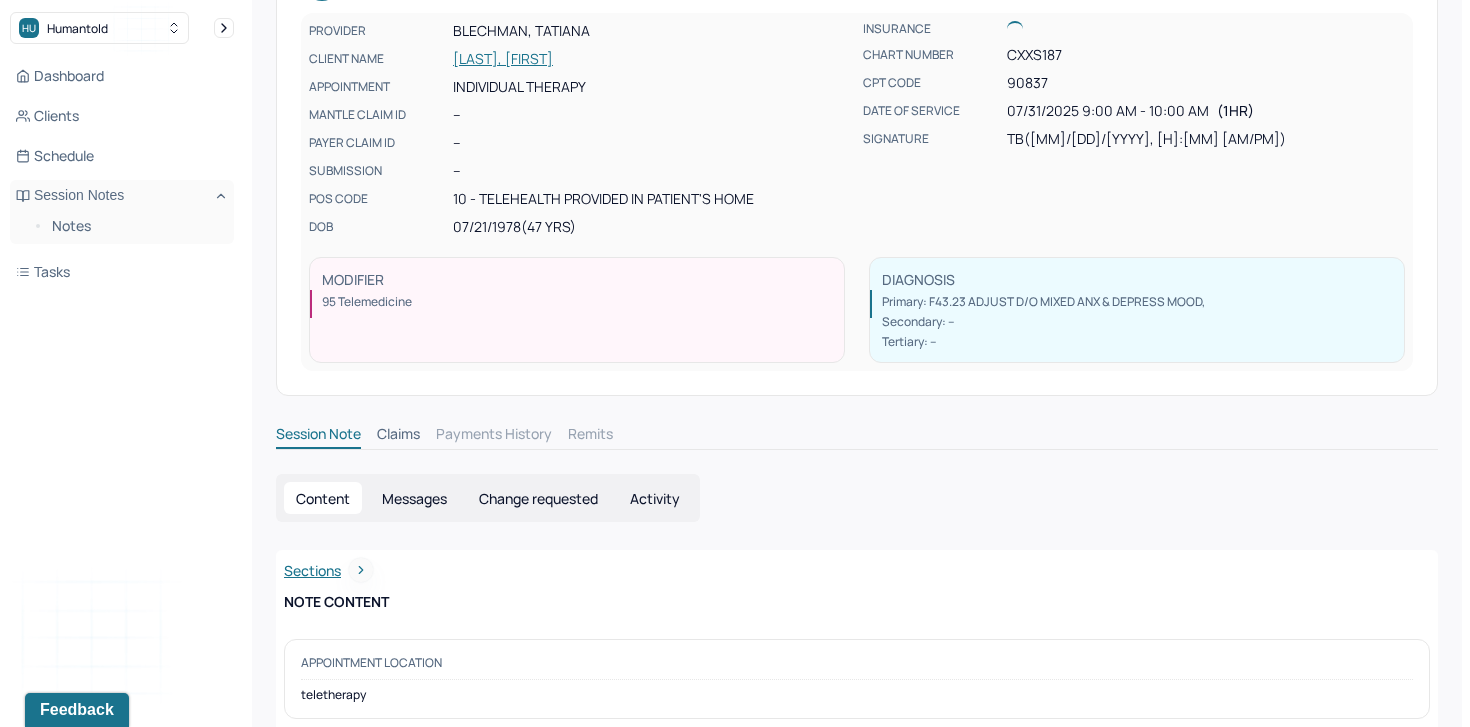 scroll, scrollTop: 67, scrollLeft: 0, axis: vertical 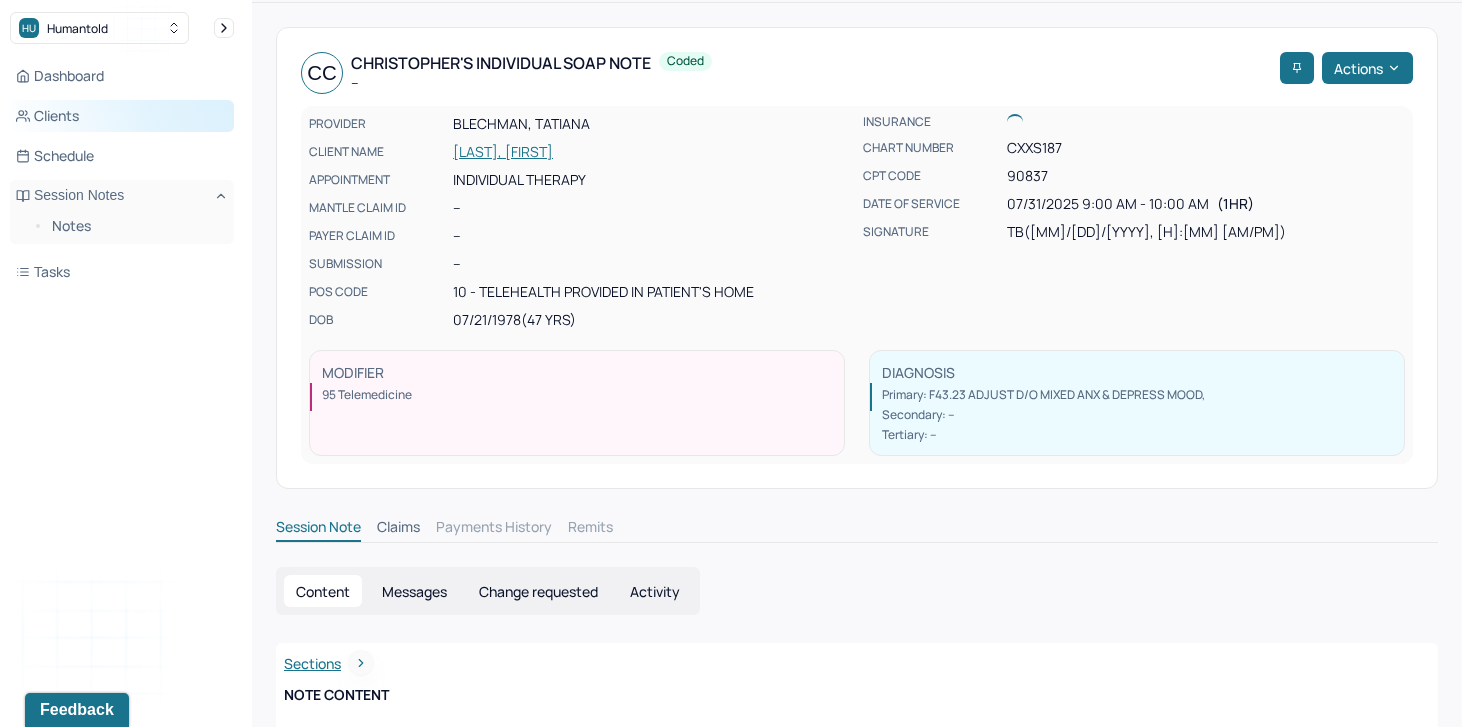 click on "Clients" at bounding box center [122, 116] 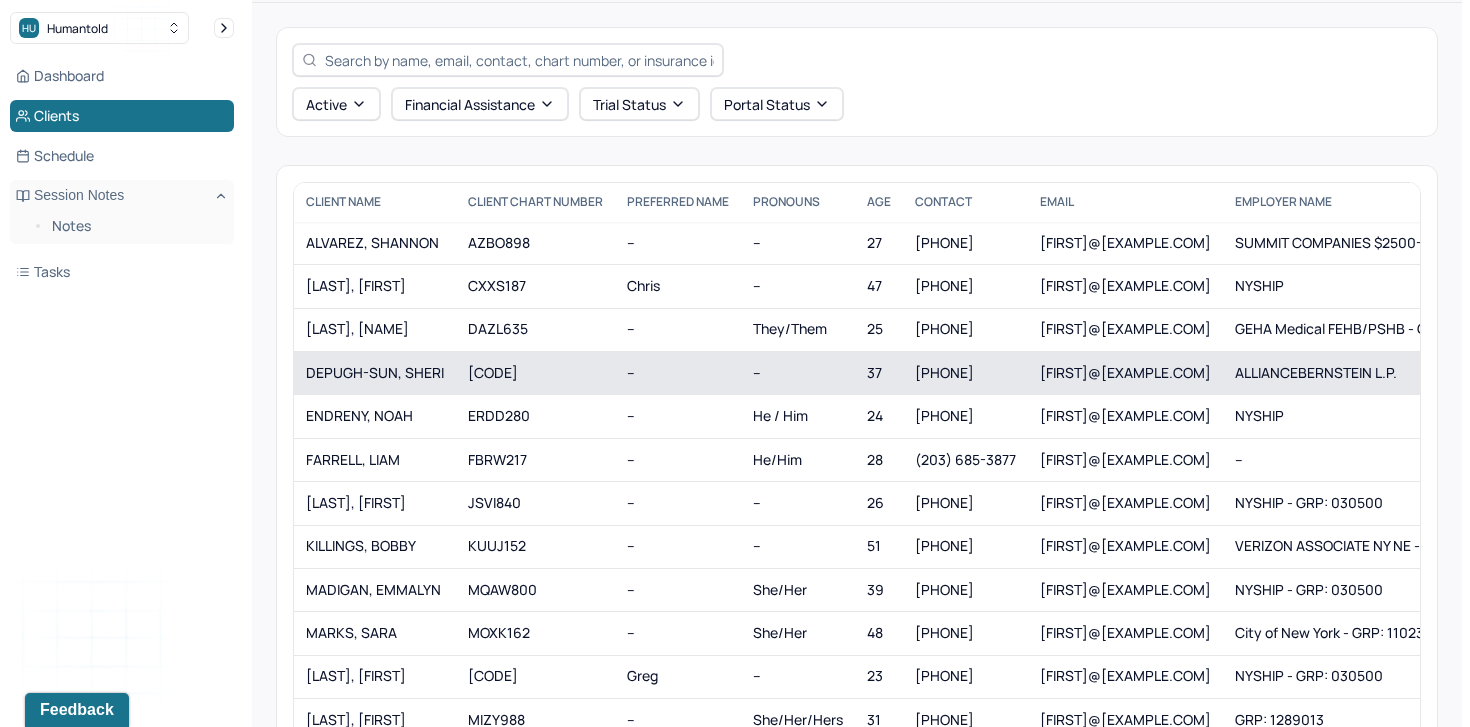 scroll, scrollTop: 239, scrollLeft: 0, axis: vertical 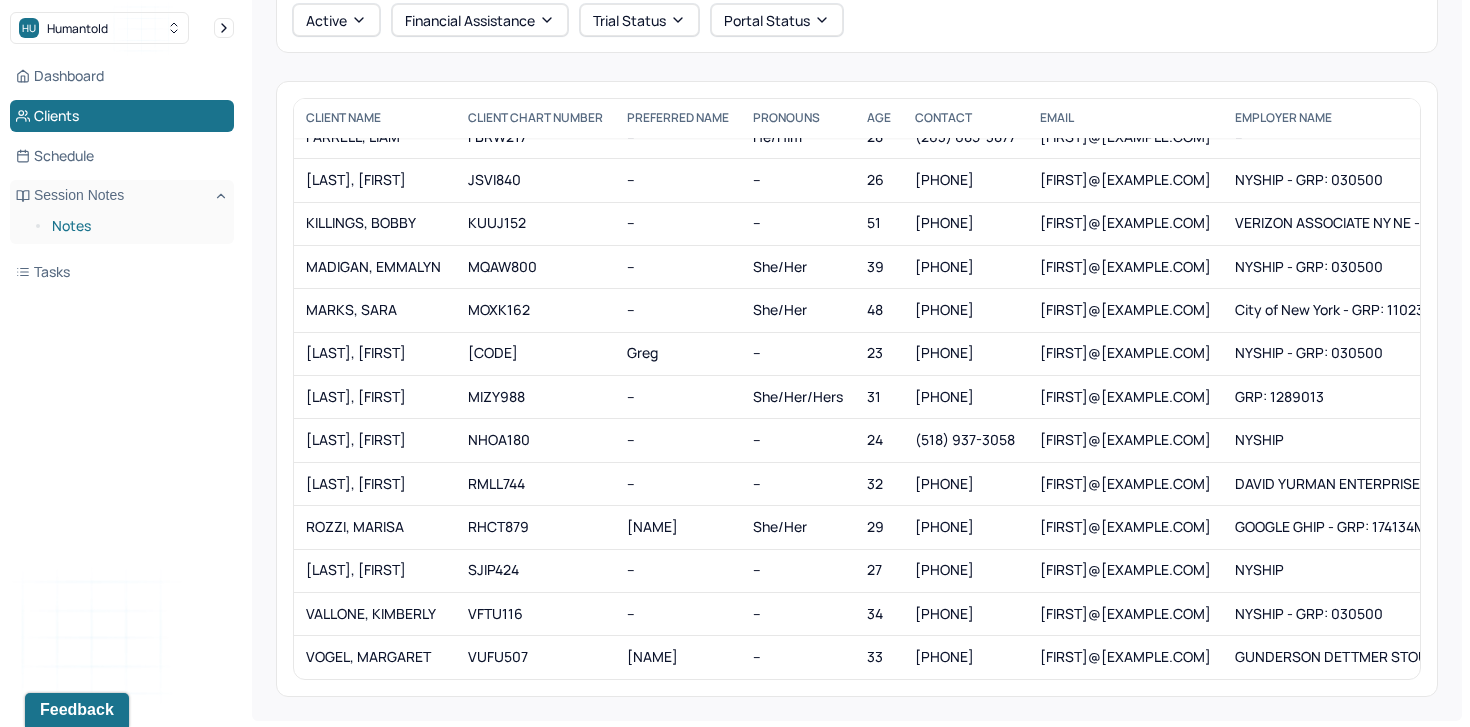 click on "Notes" at bounding box center (135, 226) 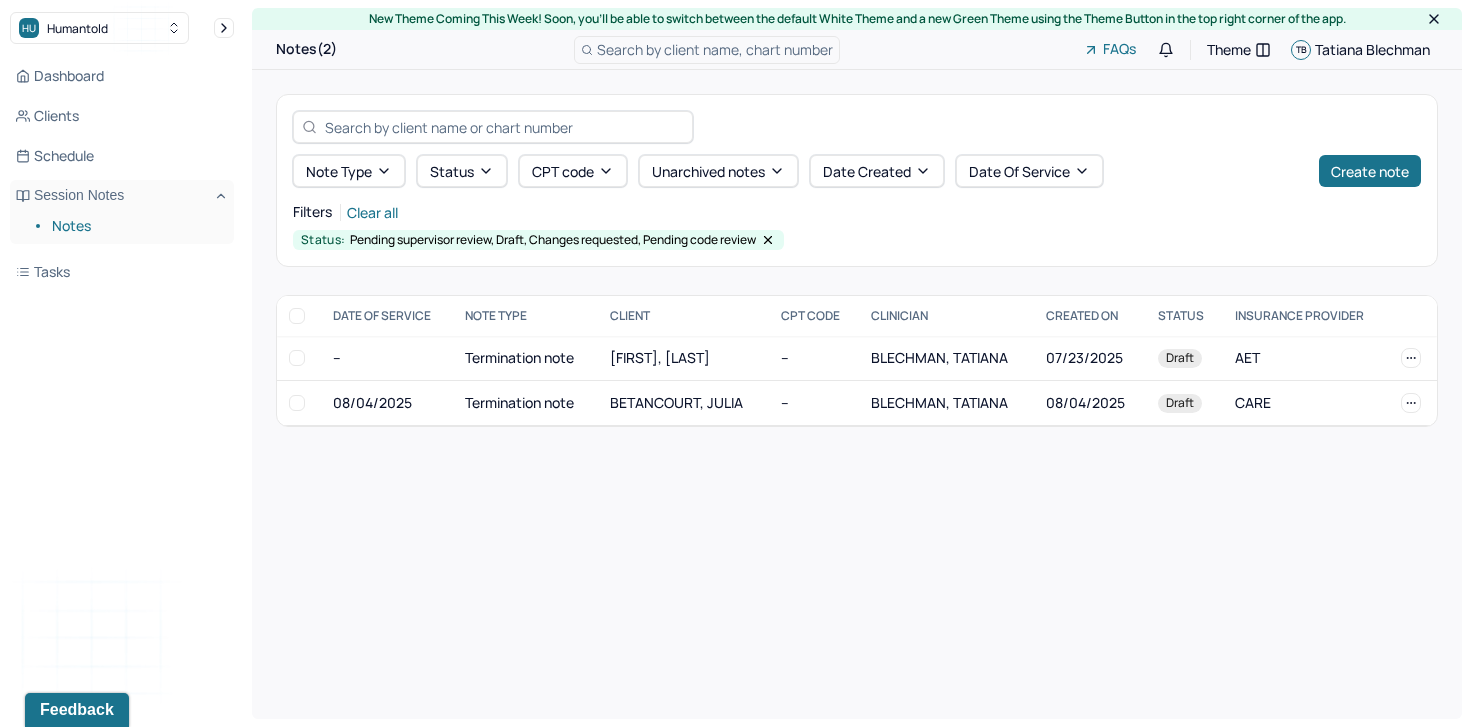 scroll, scrollTop: 0, scrollLeft: 0, axis: both 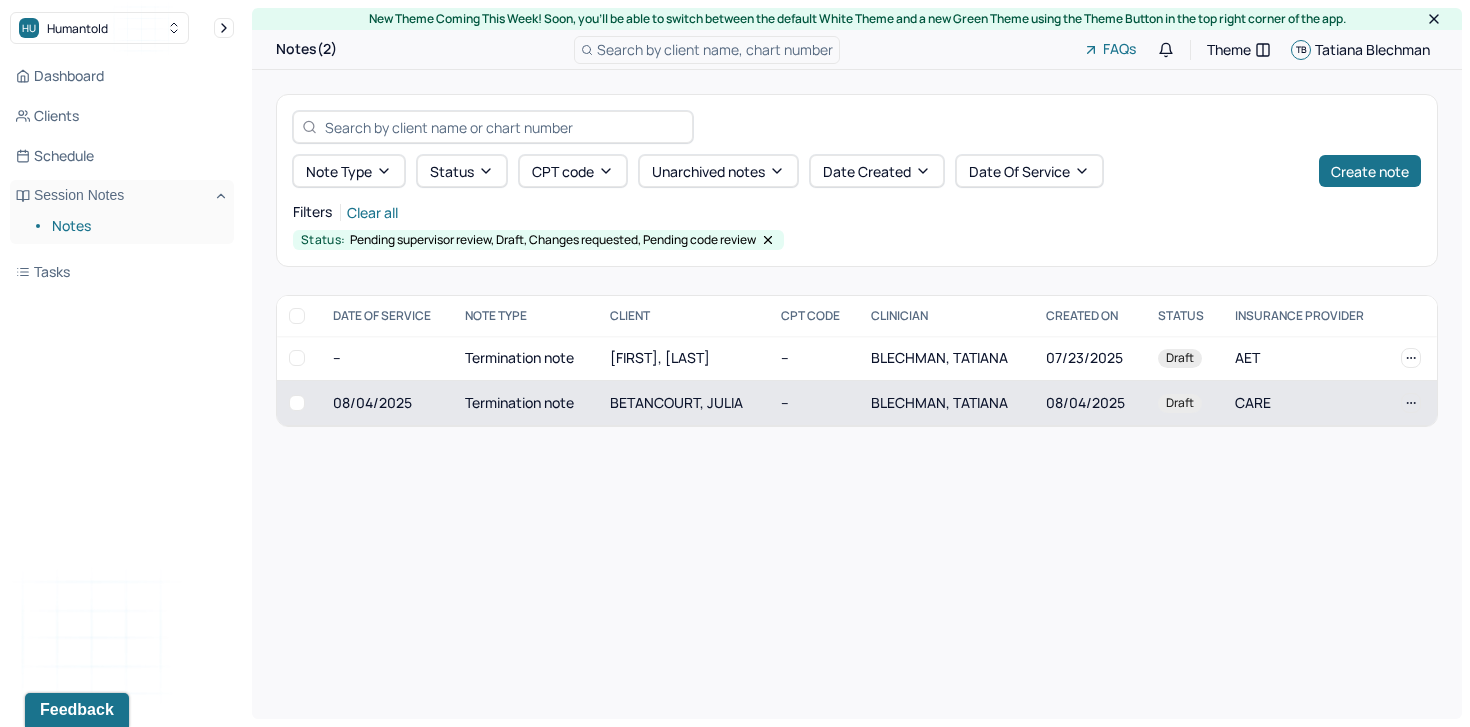 click on "Termination note" at bounding box center (525, 403) 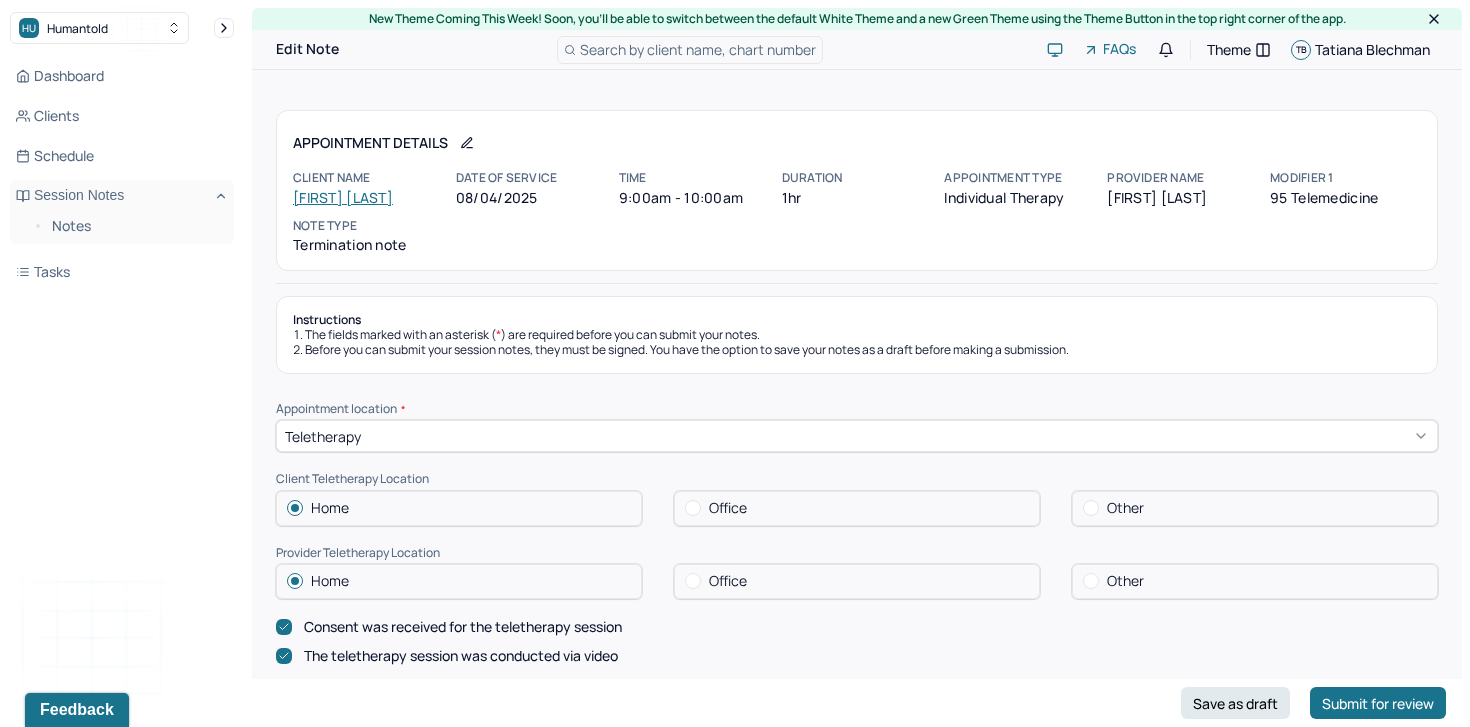 click on "Julia Betancourt" at bounding box center [343, 197] 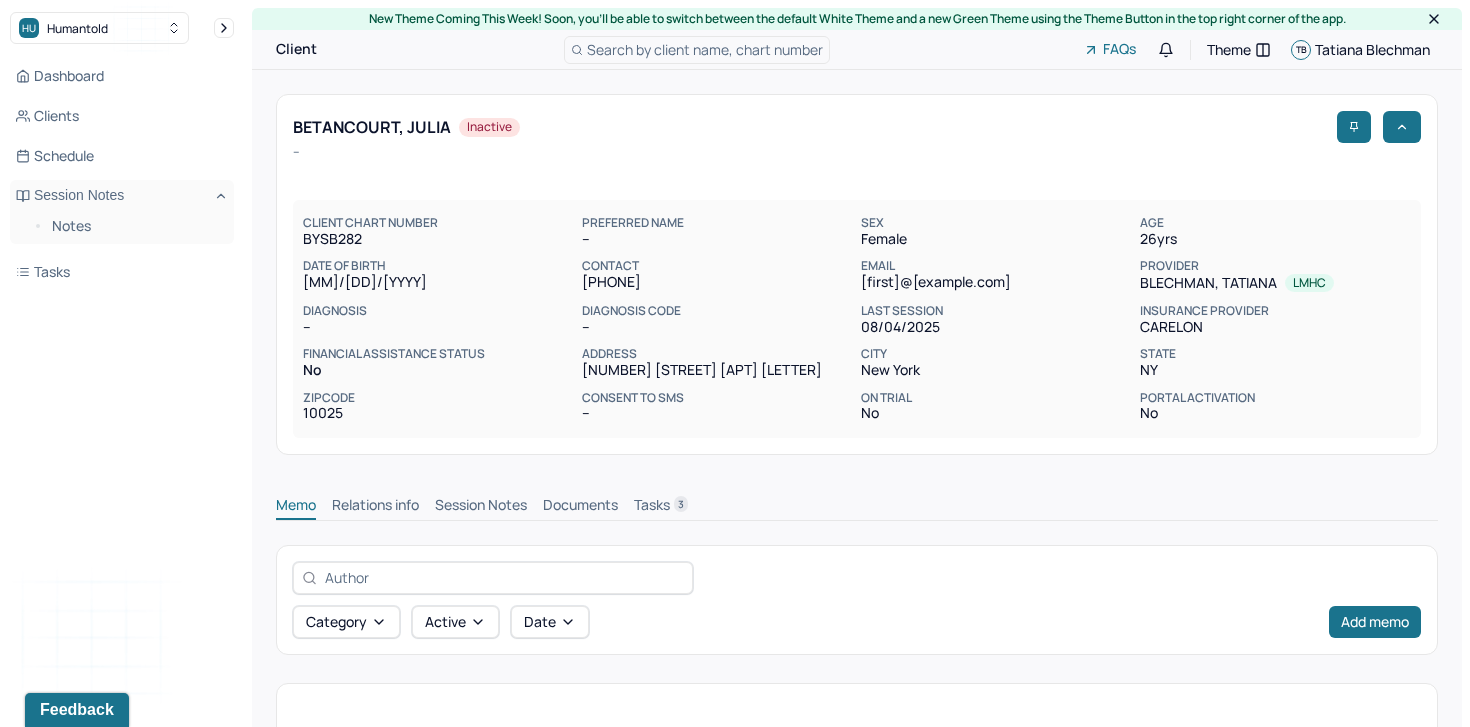 click on "Session Notes" at bounding box center (481, 507) 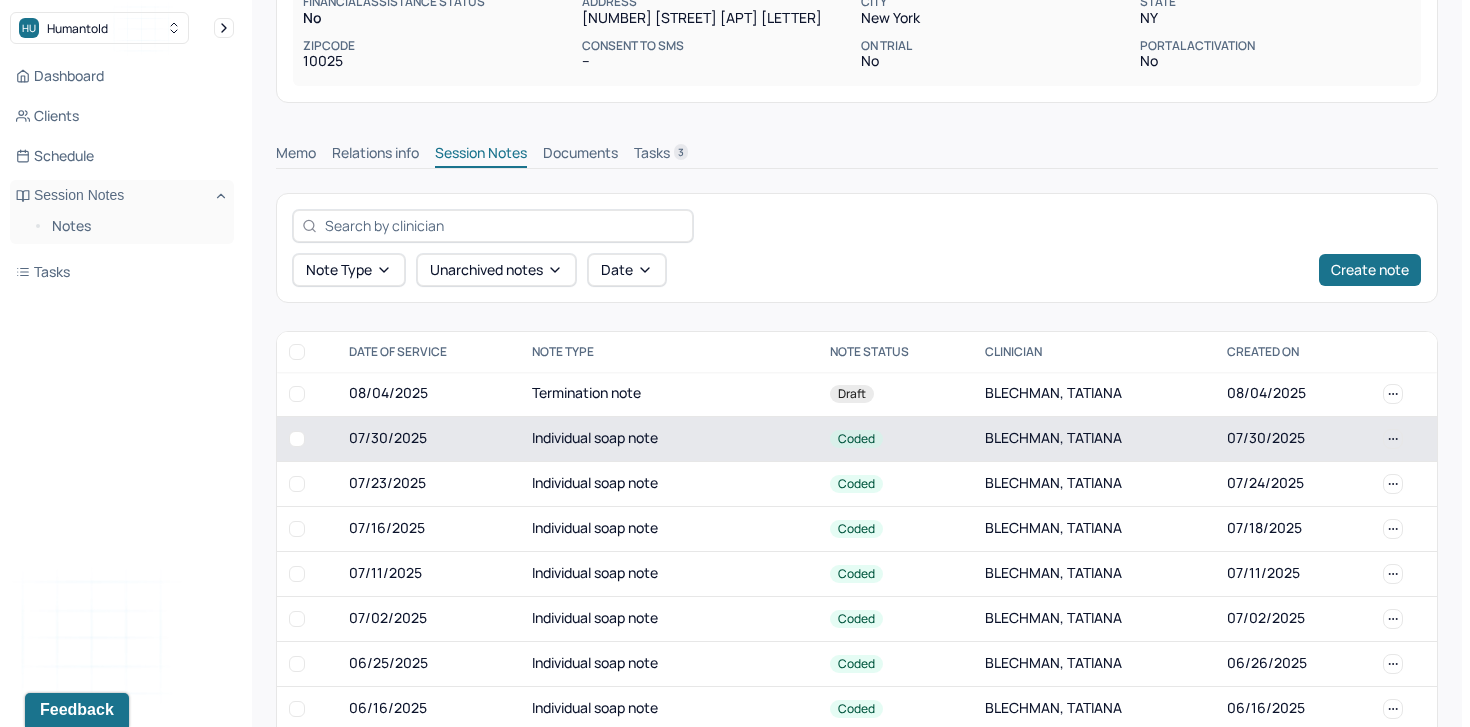 click on "07/30/2025" at bounding box center [428, 438] 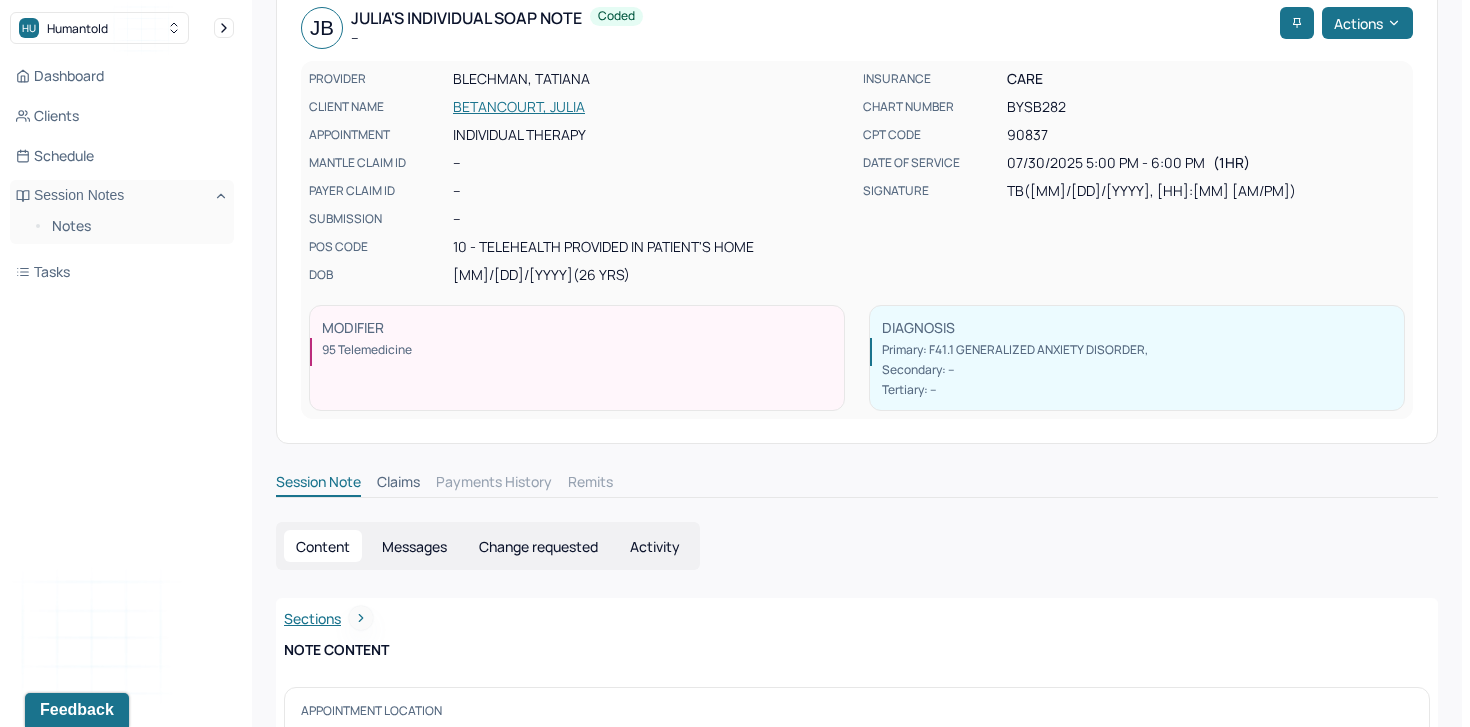 scroll, scrollTop: 111, scrollLeft: 0, axis: vertical 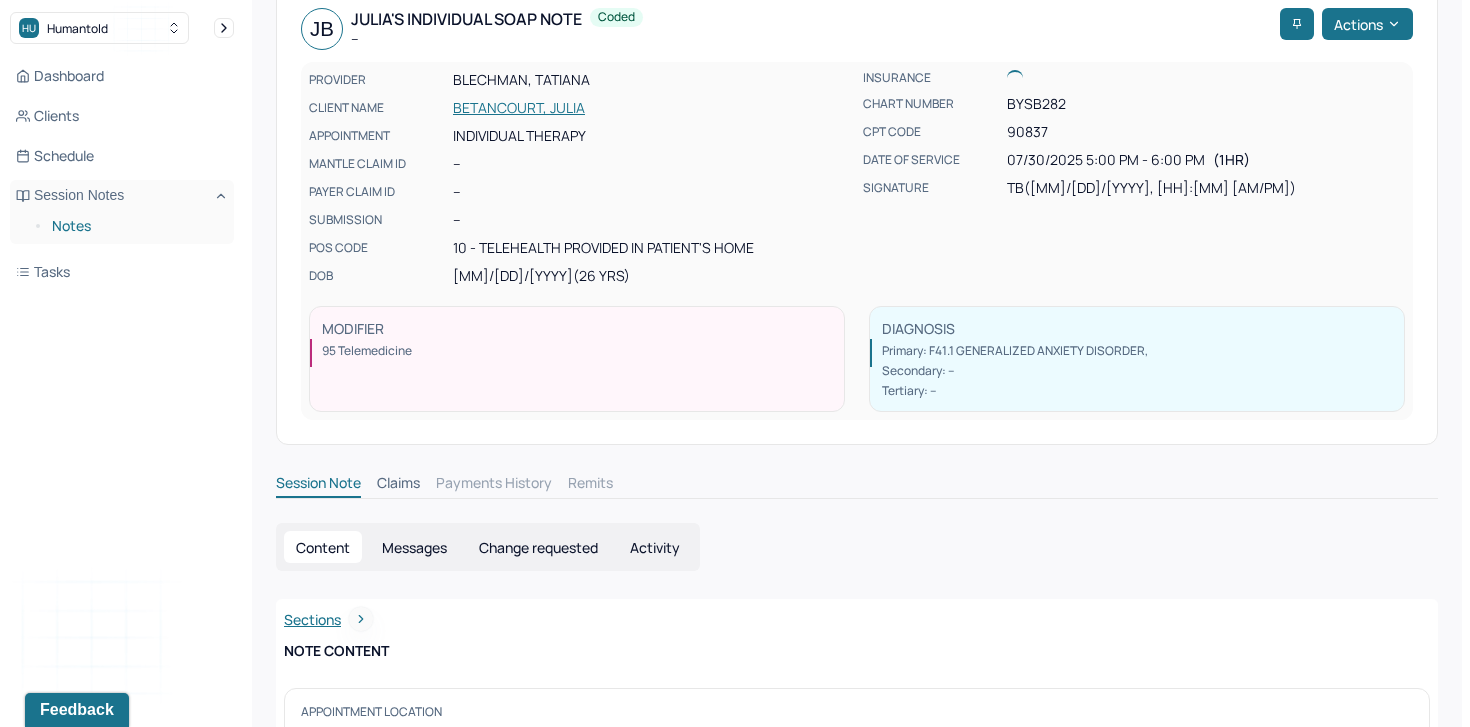 click on "Notes" at bounding box center [135, 226] 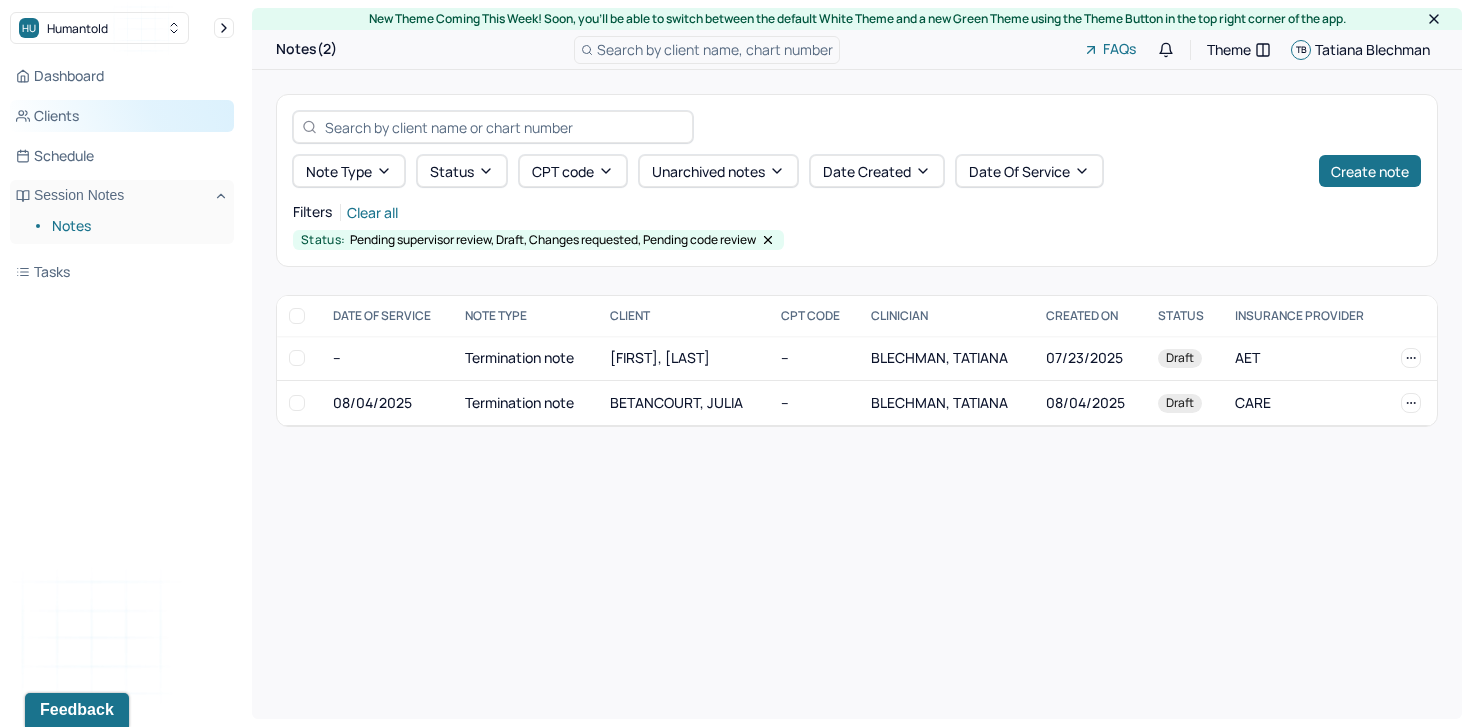 click on "Clients" at bounding box center [122, 116] 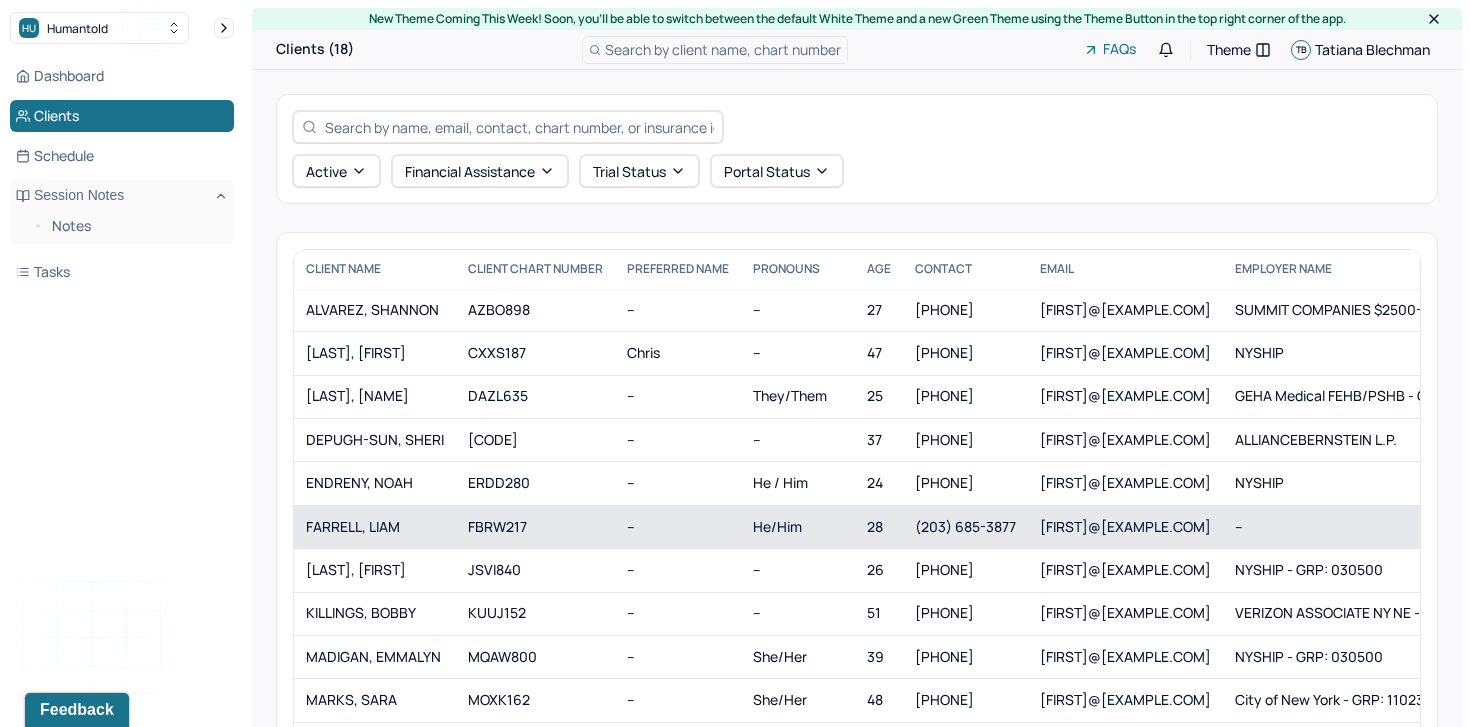 click on "FARRELL, LIAM" at bounding box center (375, 527) 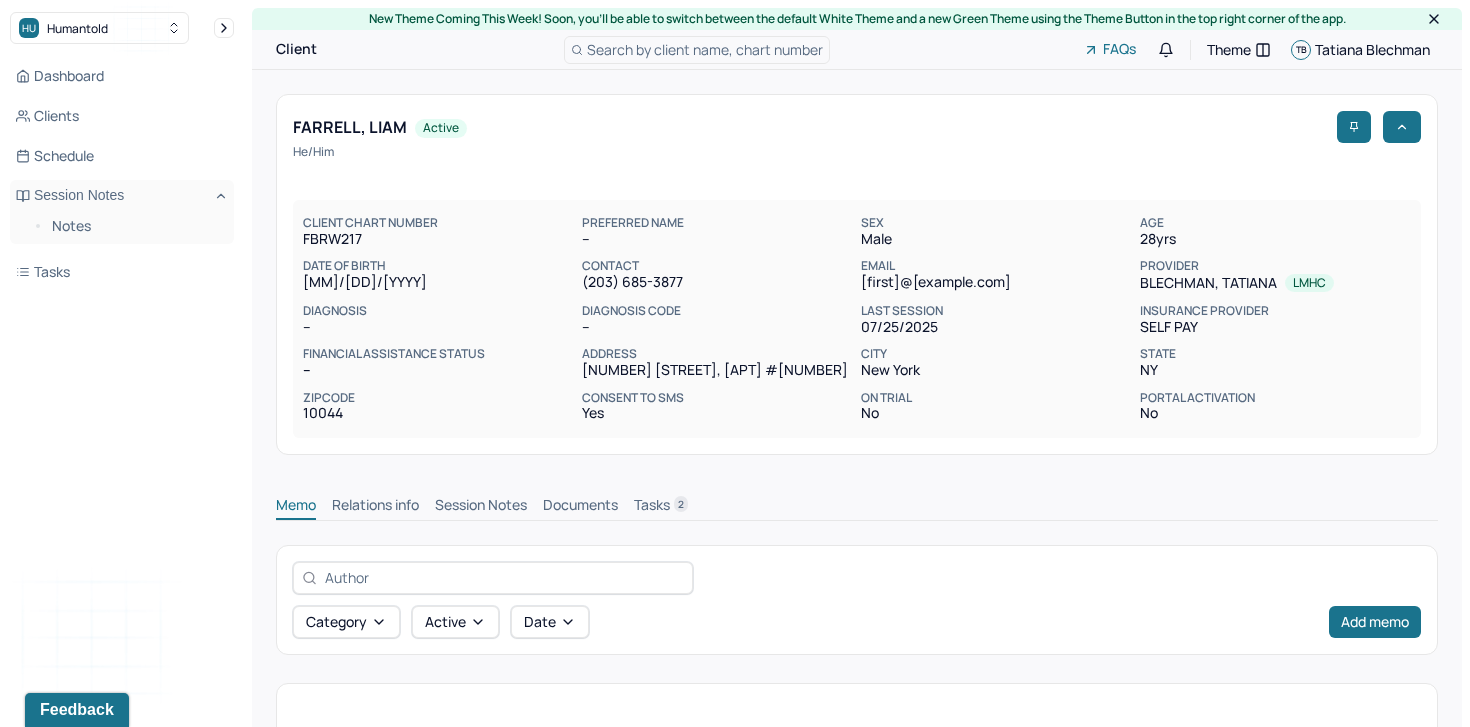 click on "Session Notes" at bounding box center (481, 507) 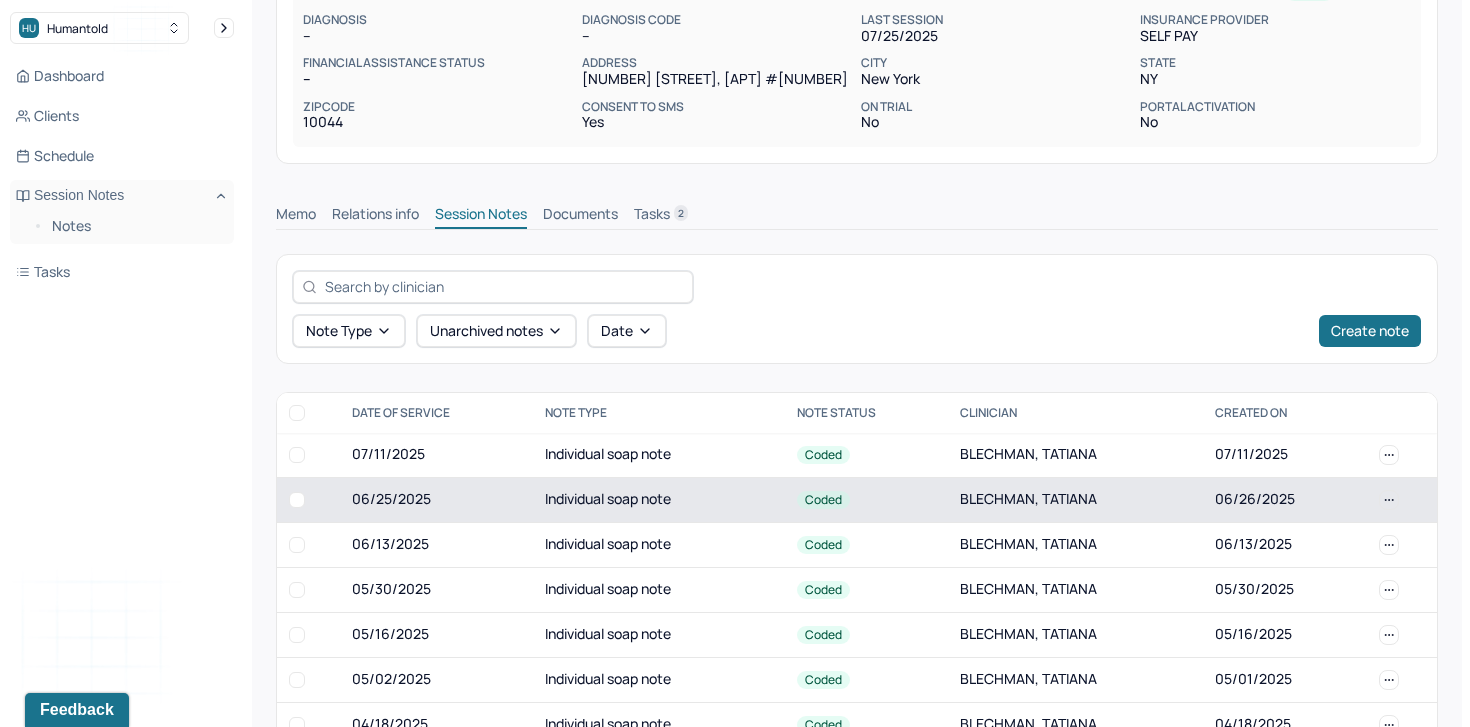 click on "06/25/2025" at bounding box center (436, 499) 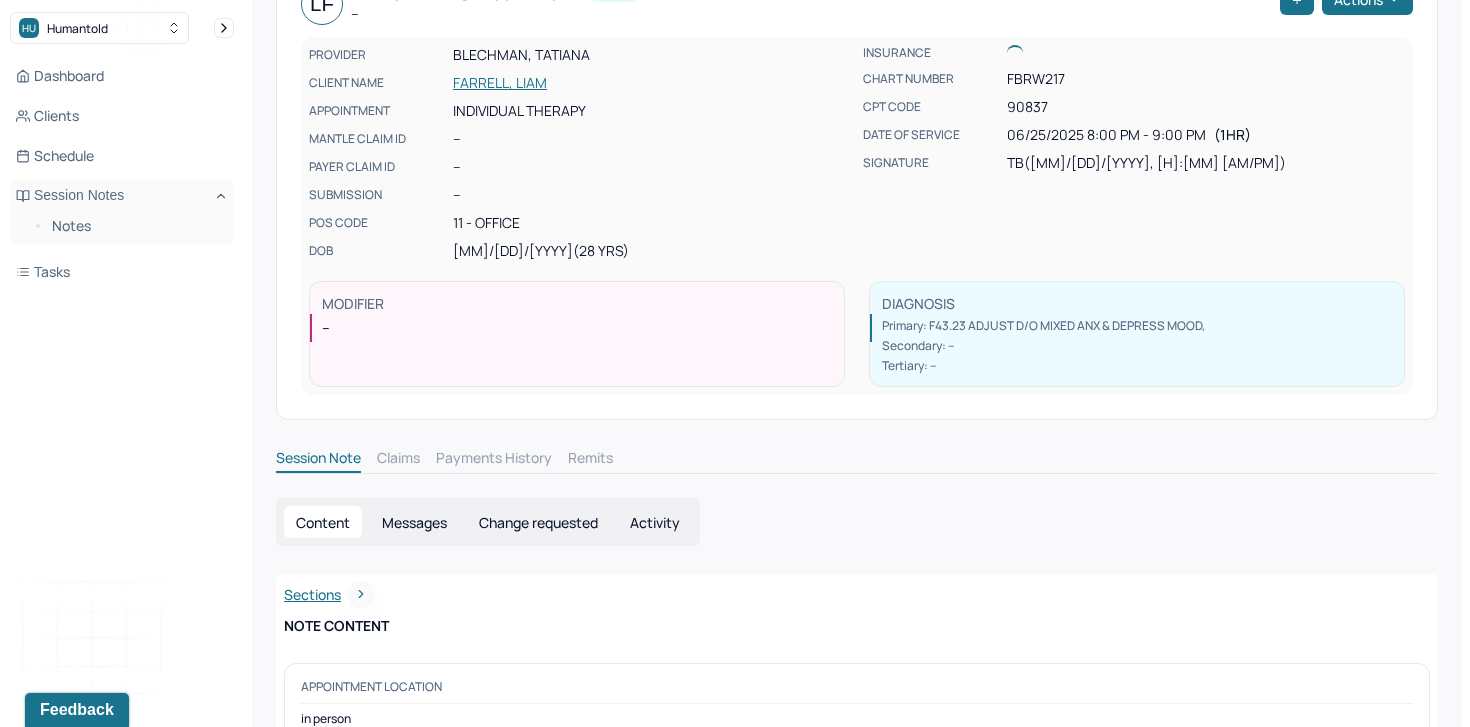 scroll, scrollTop: 135, scrollLeft: 0, axis: vertical 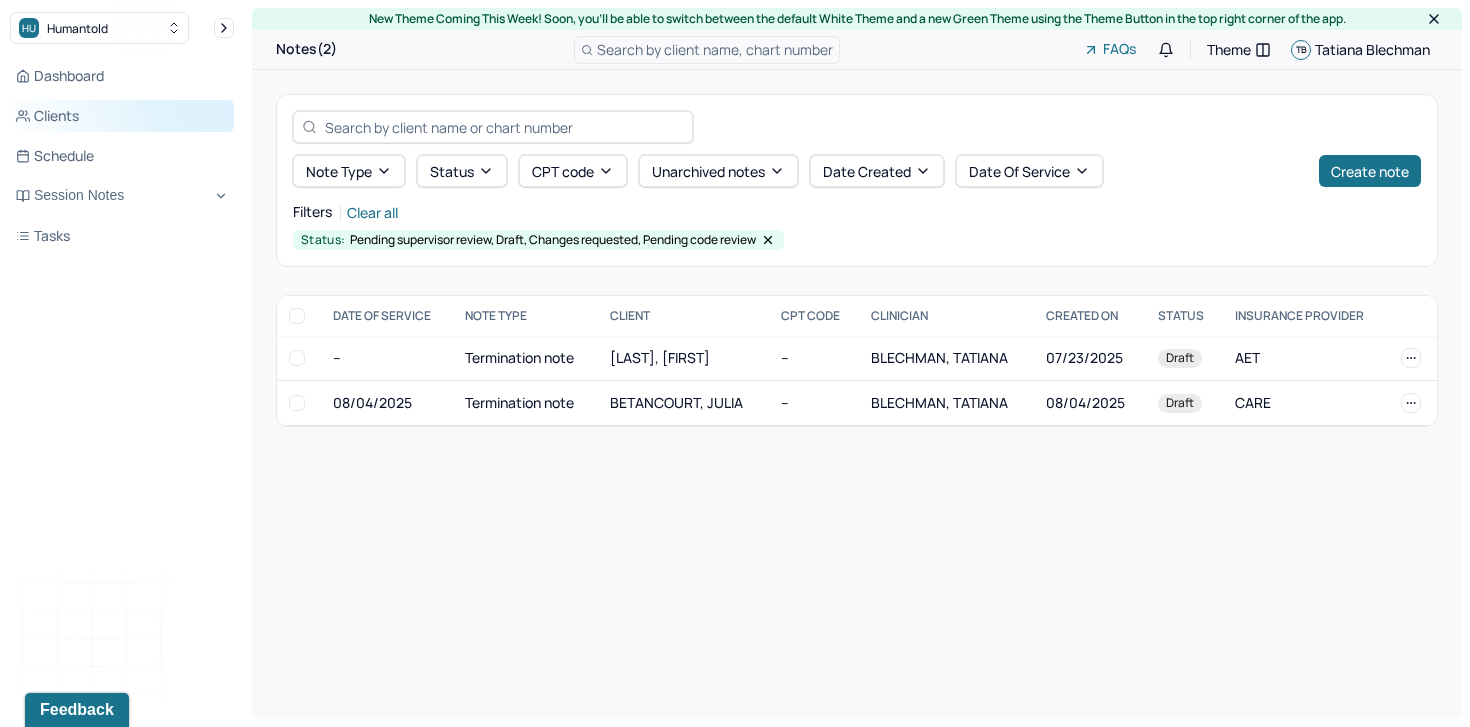 click on "Clients" at bounding box center [122, 116] 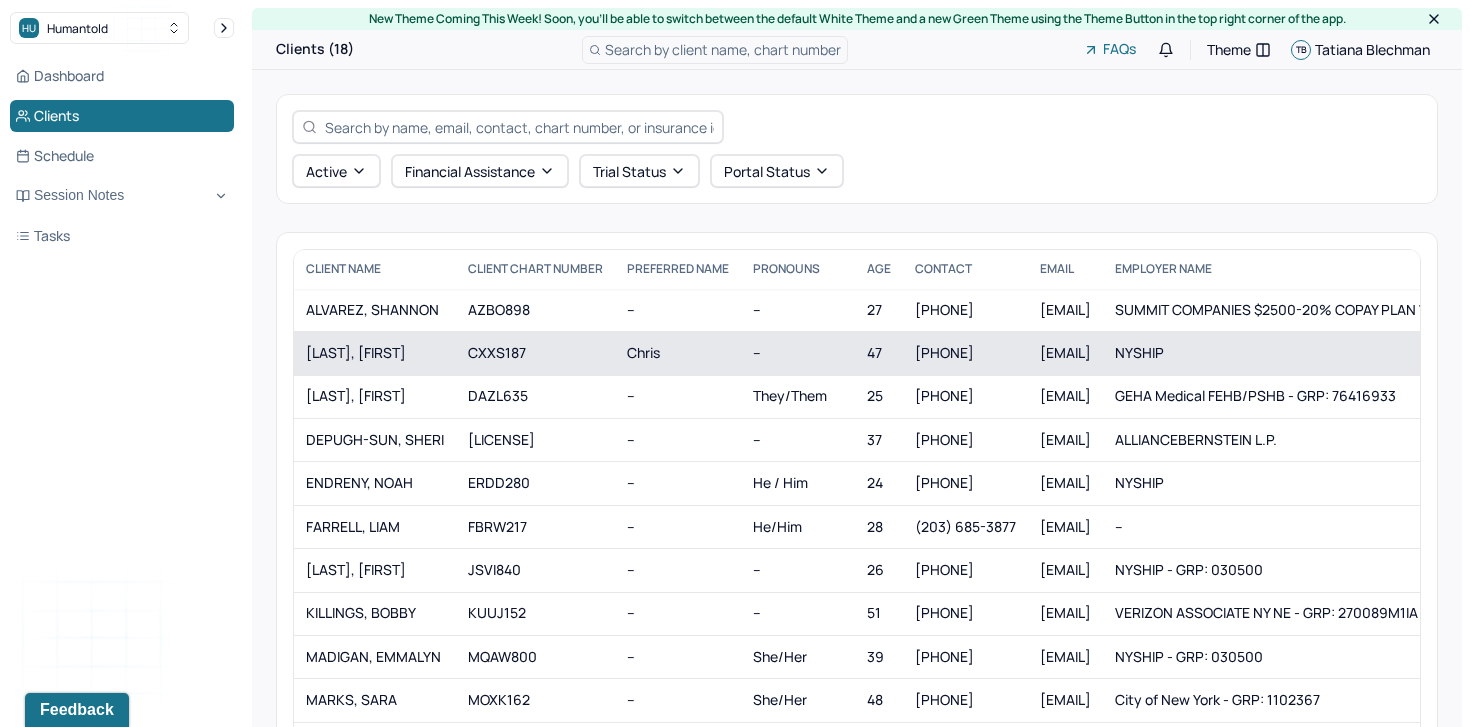 click on "[LAST], [FIRST]" at bounding box center [375, 353] 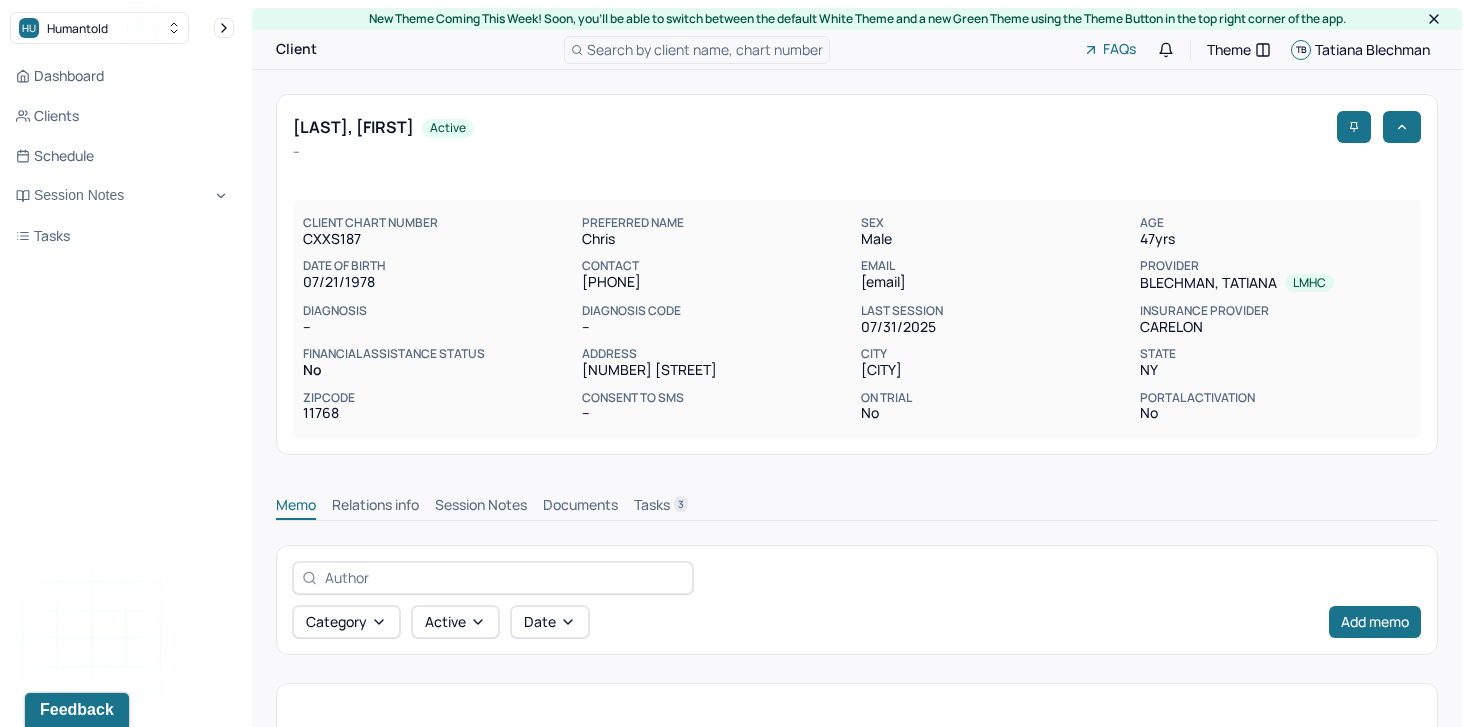click on "Session Notes" at bounding box center (481, 507) 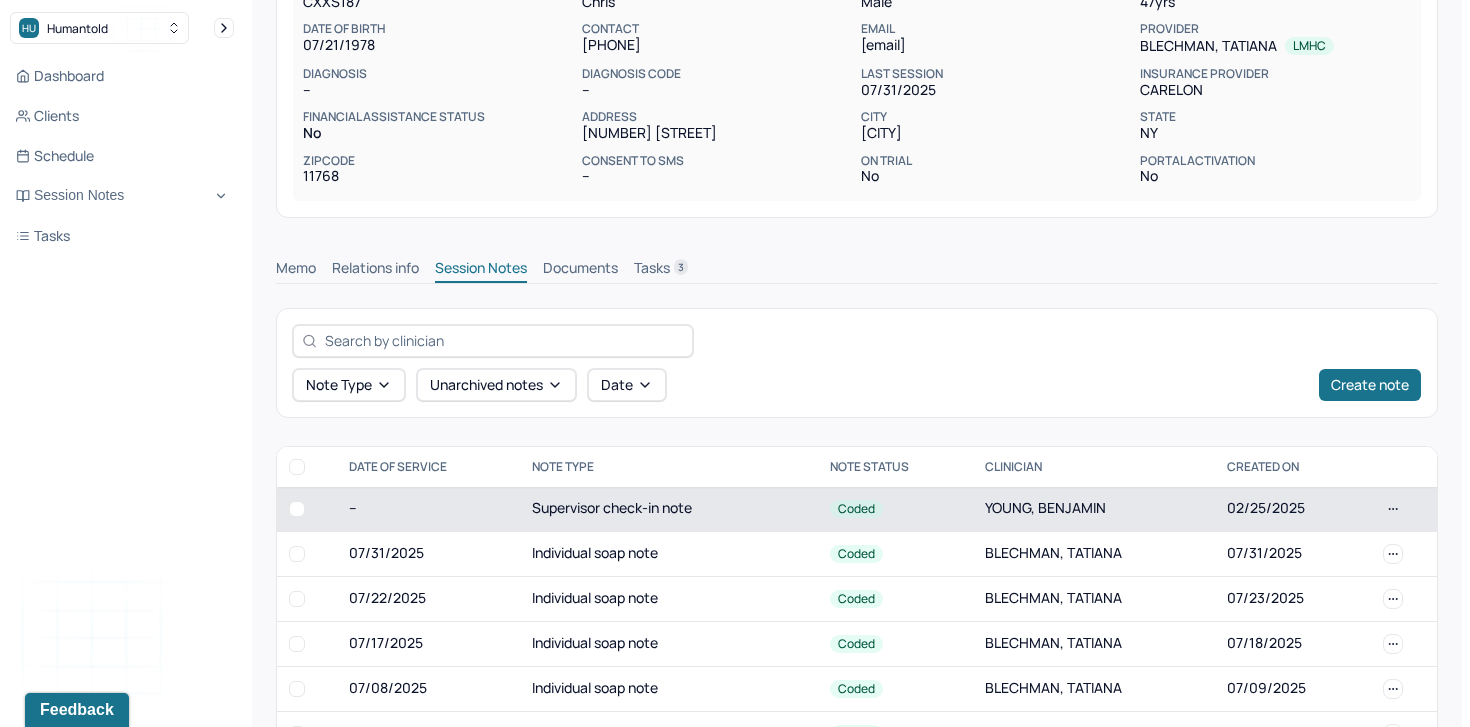 scroll, scrollTop: 238, scrollLeft: 0, axis: vertical 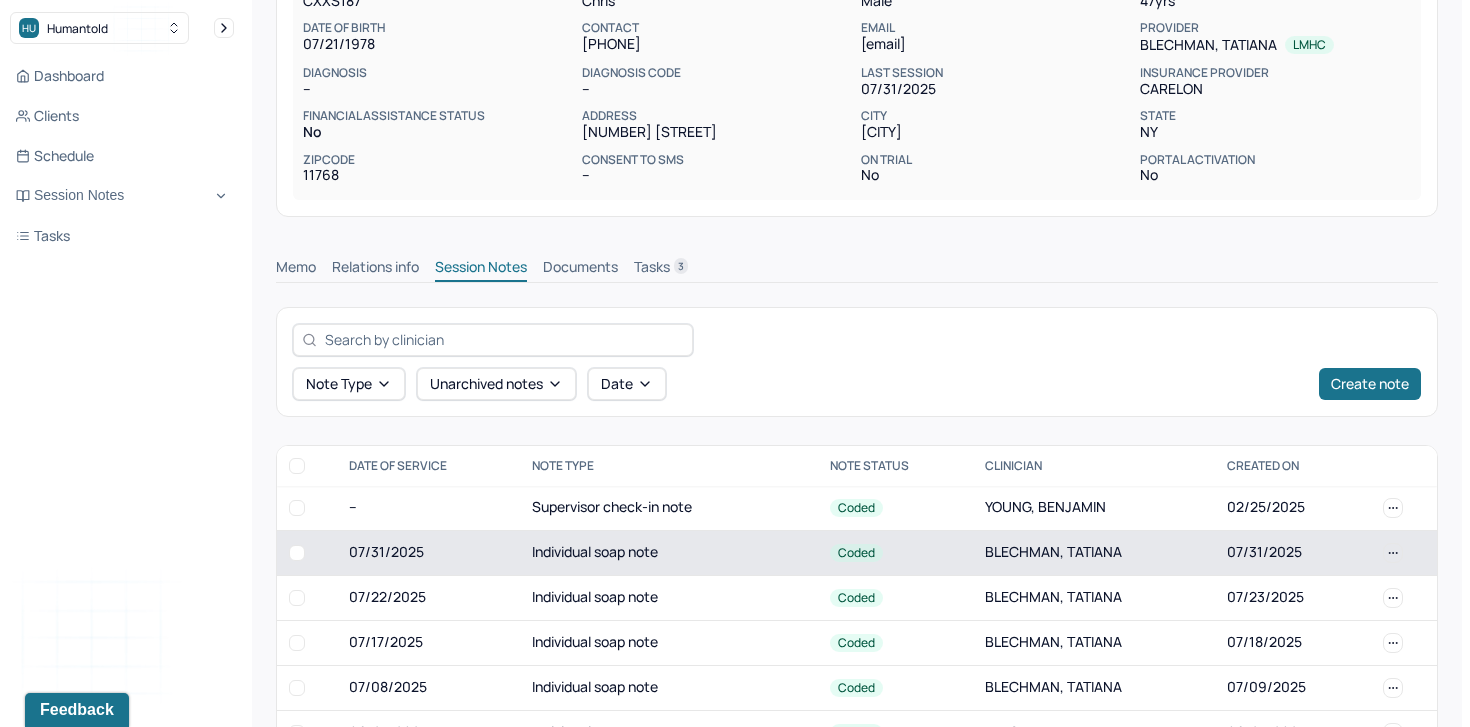 click on "07/31/2025" at bounding box center (428, 552) 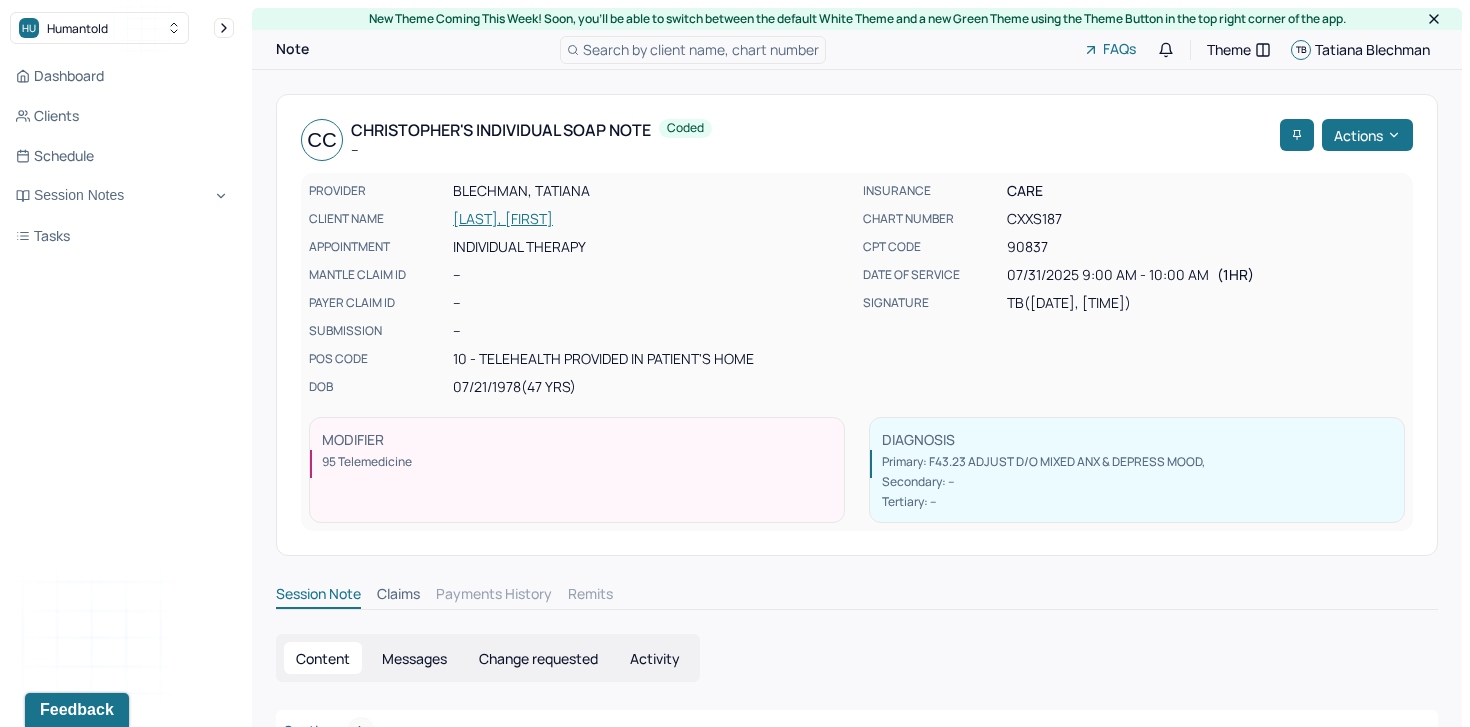 click on "90837" at bounding box center (1027, 247) 